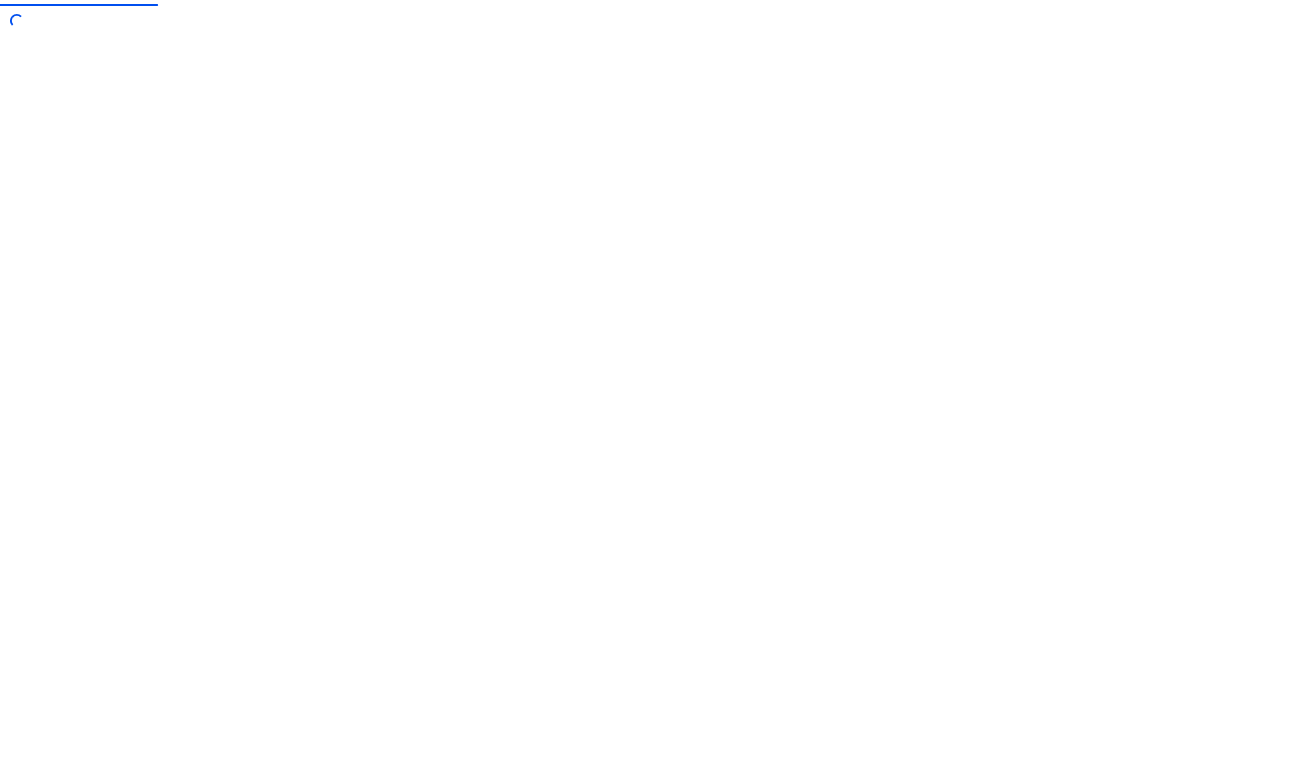 scroll, scrollTop: 0, scrollLeft: 0, axis: both 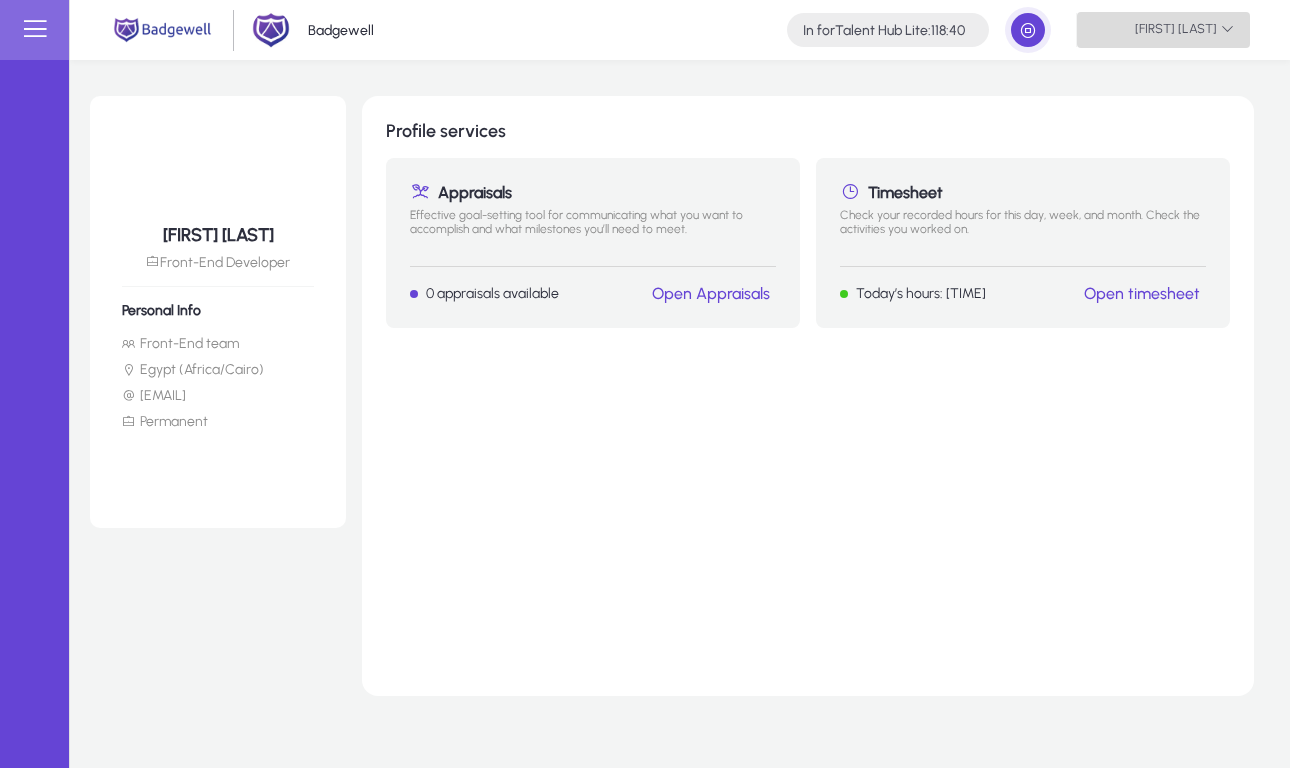 click on "[FIRST] [LAST]" 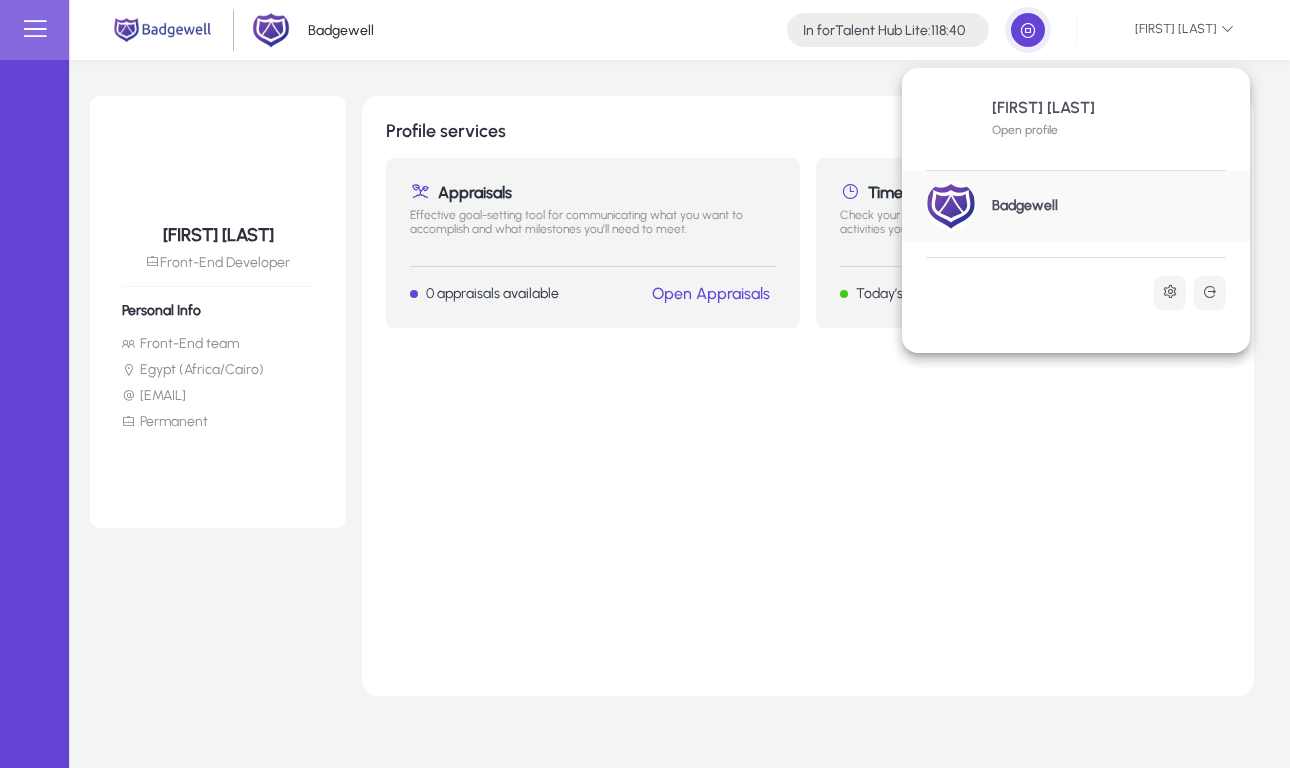click at bounding box center [645, 384] 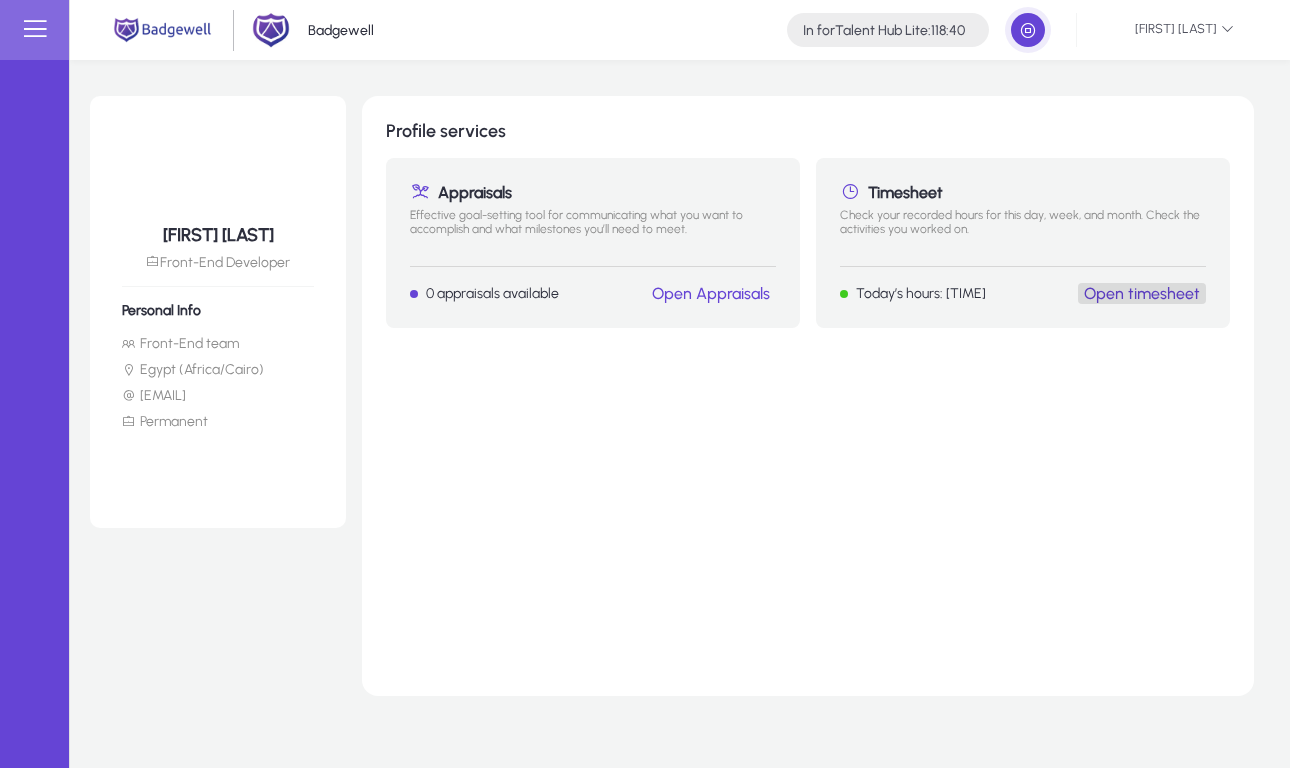 click on "Open timesheet" 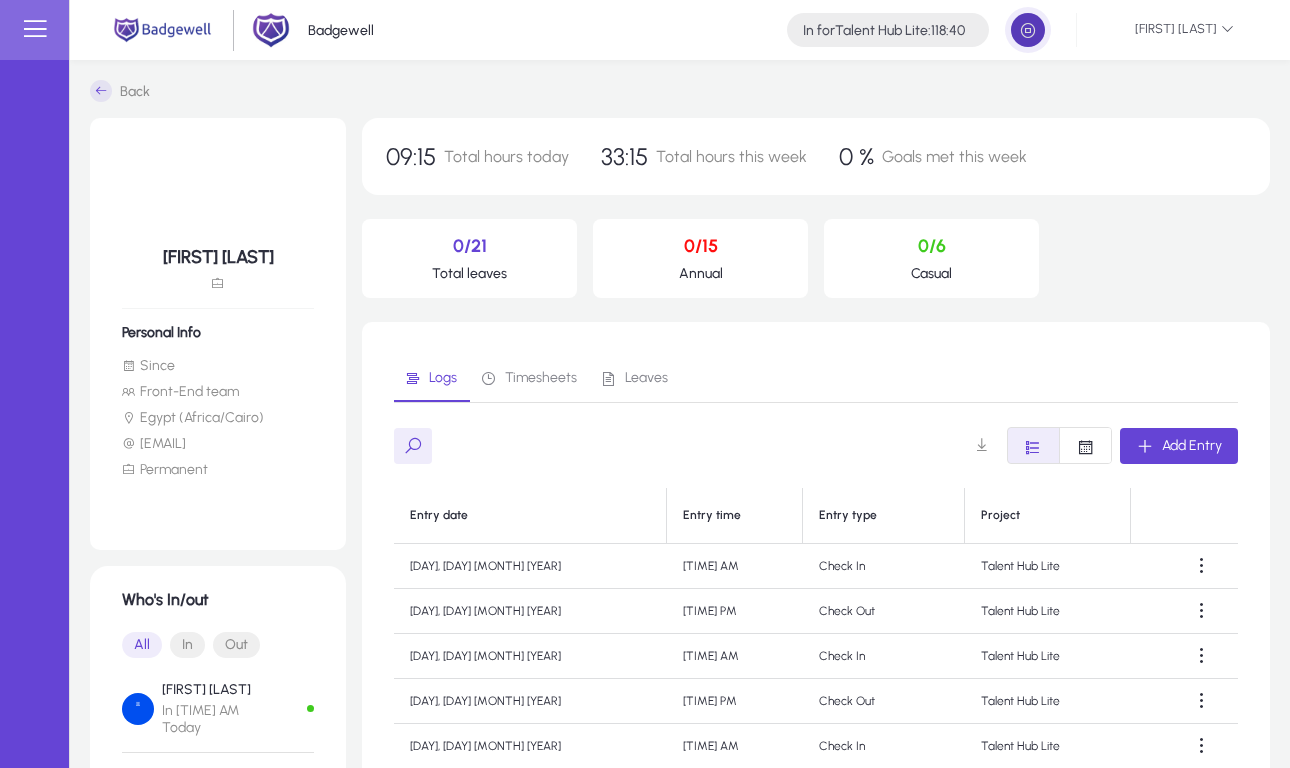 click 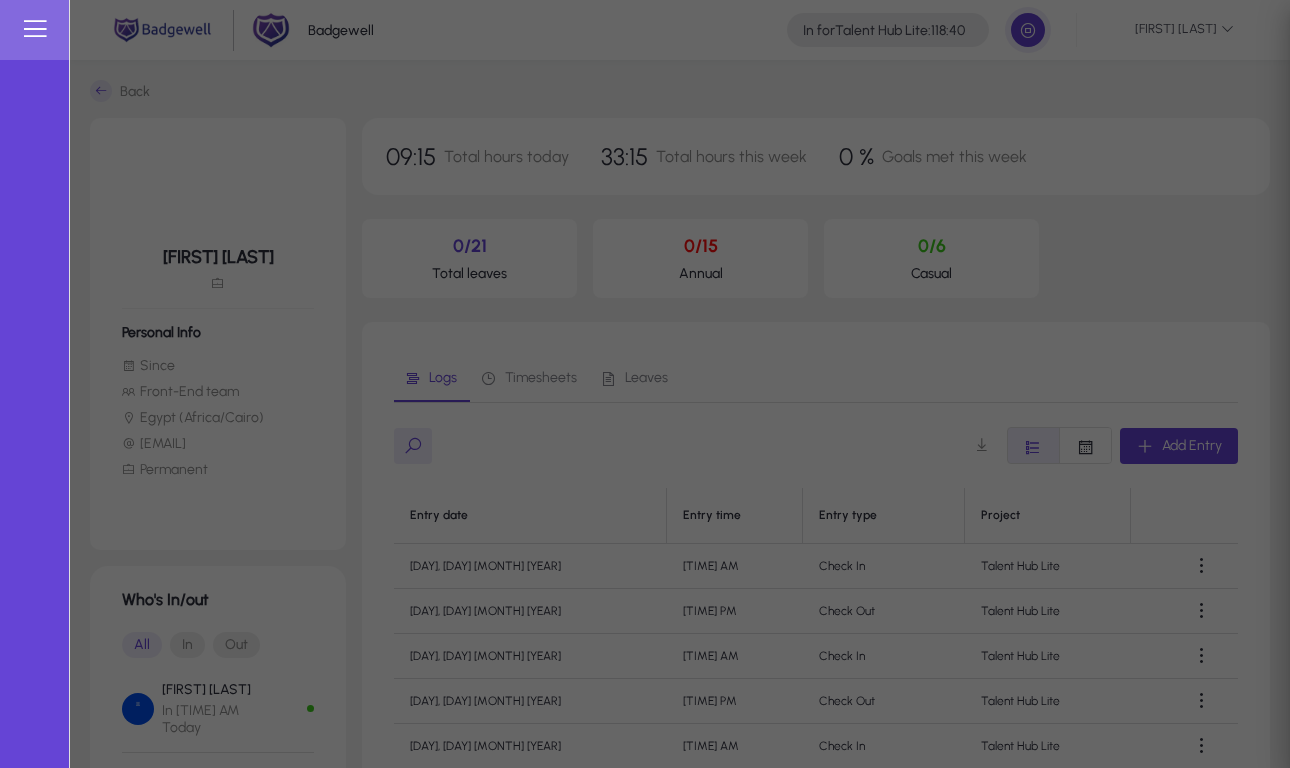 type 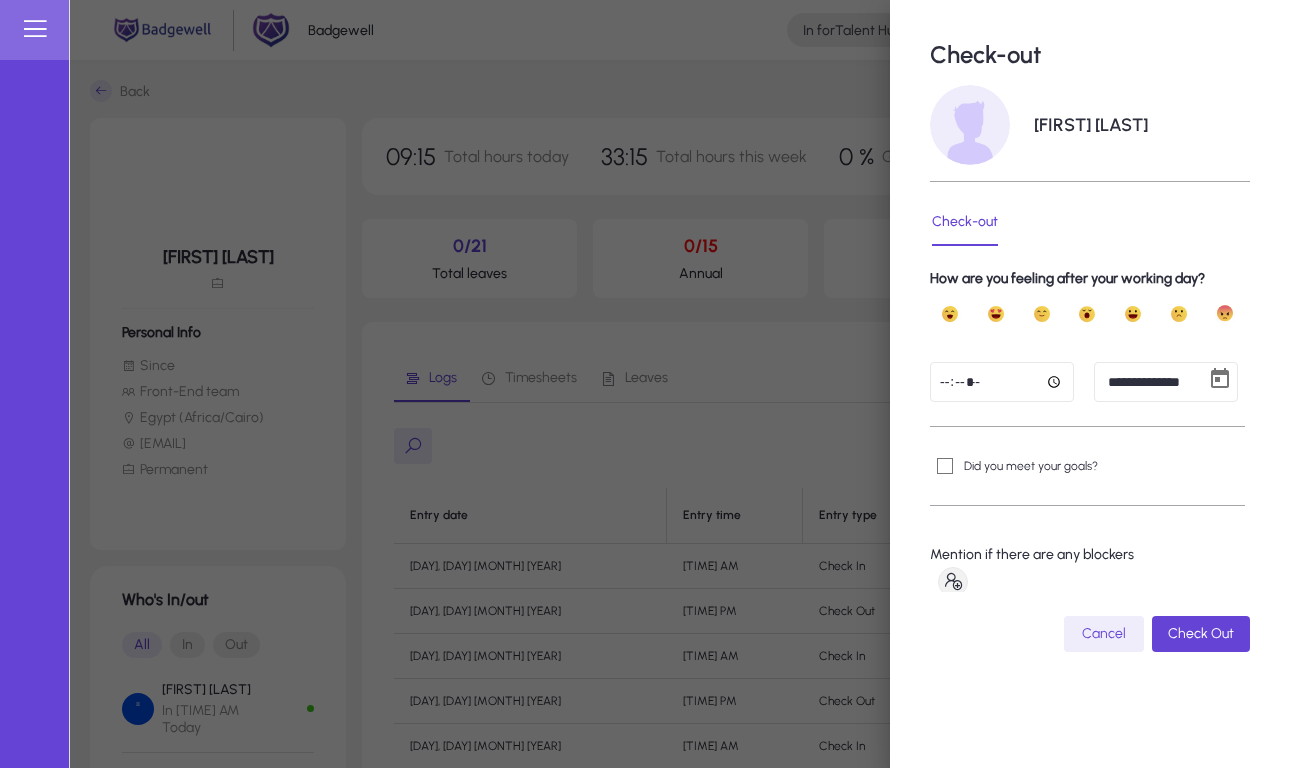 click at bounding box center [1002, 382] 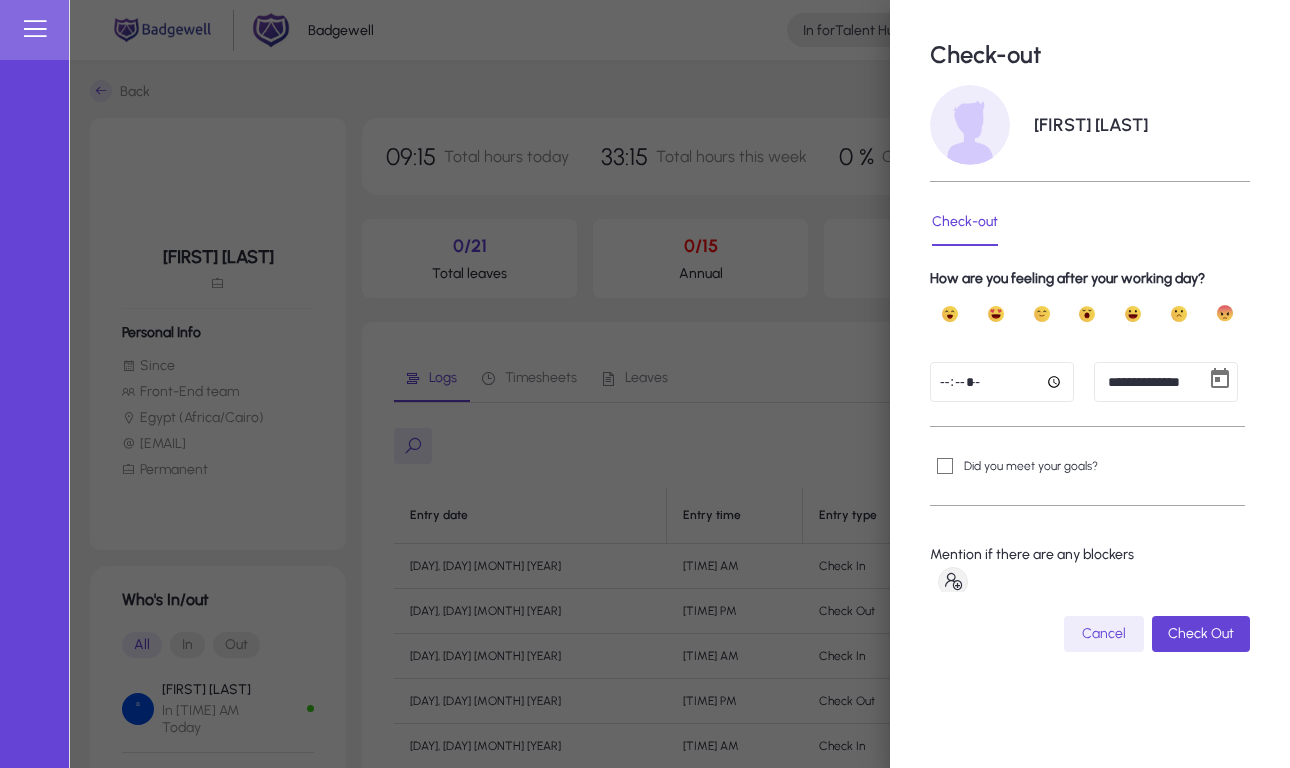 type on "*****" 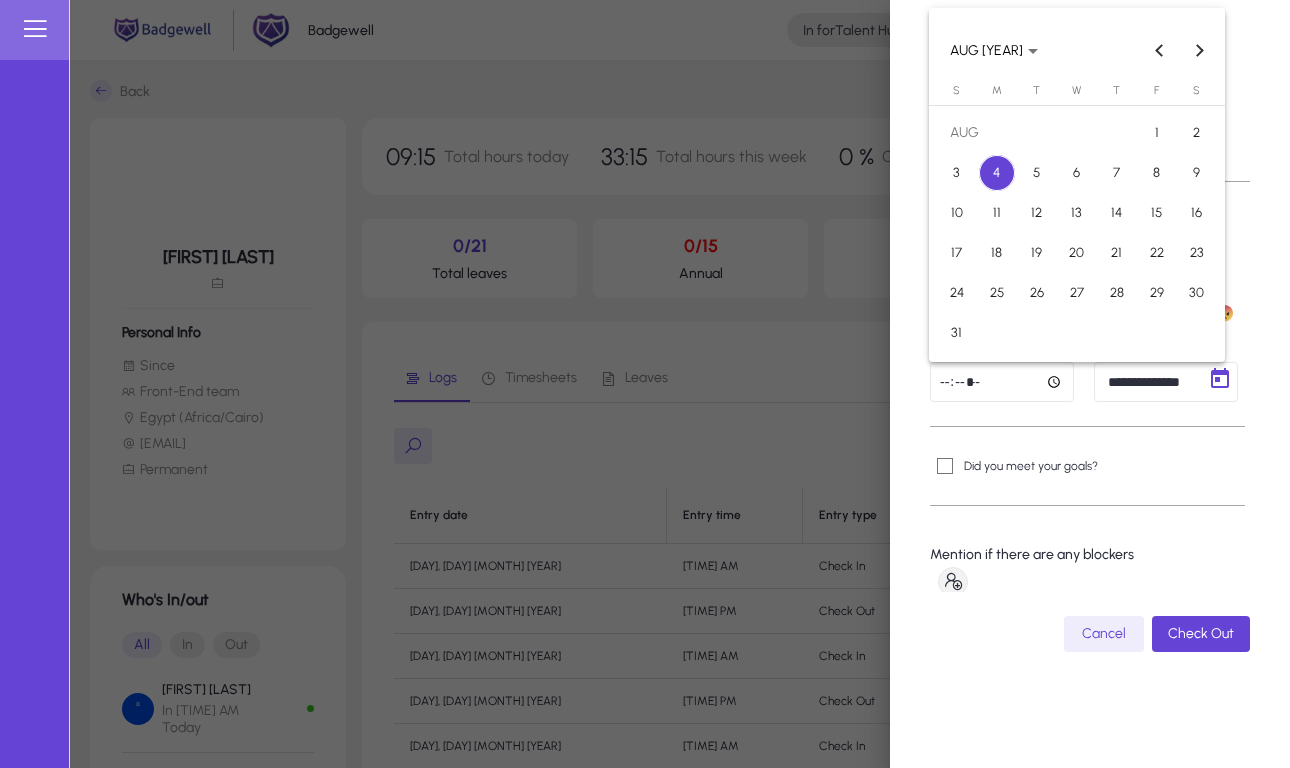 click on "**********" at bounding box center (645, 384) 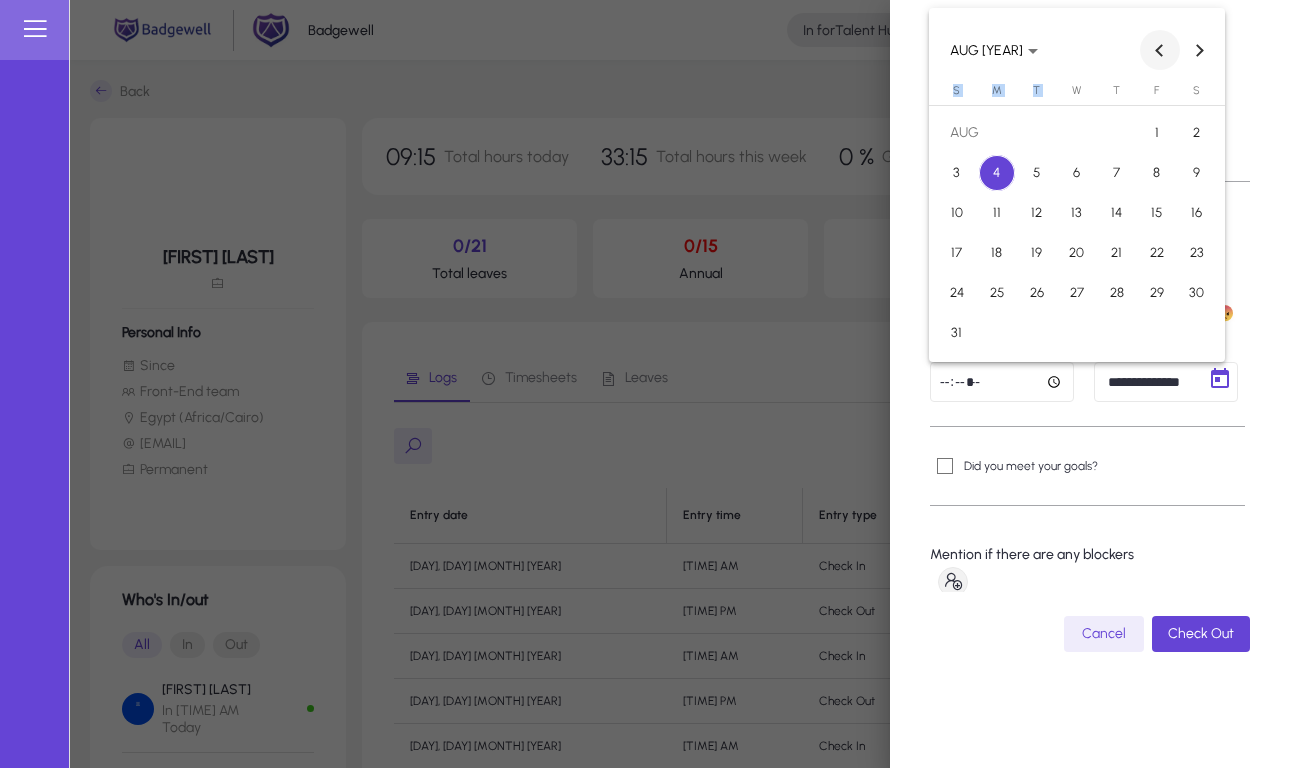 drag, startPoint x: 1068, startPoint y: 94, endPoint x: 1158, endPoint y: 49, distance: 100.62306 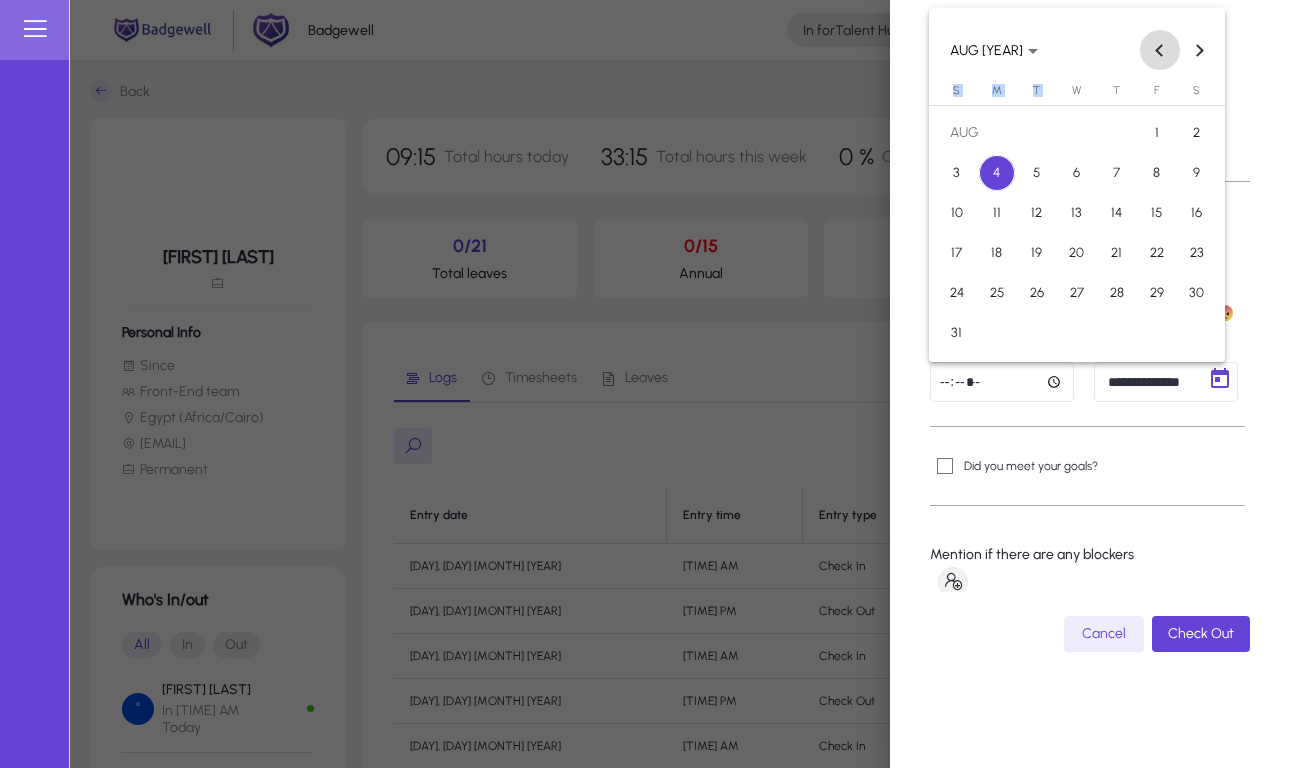 click at bounding box center (1160, 50) 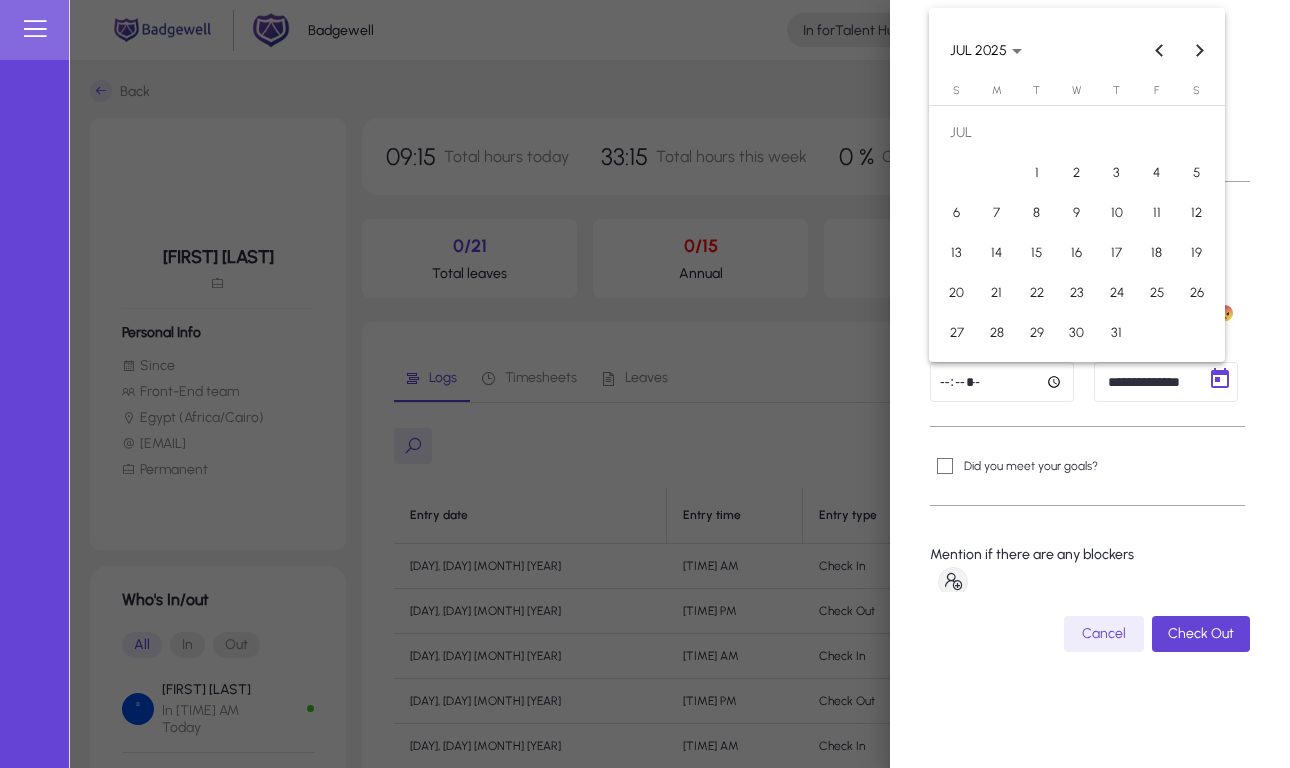 click on "30" at bounding box center (1077, 333) 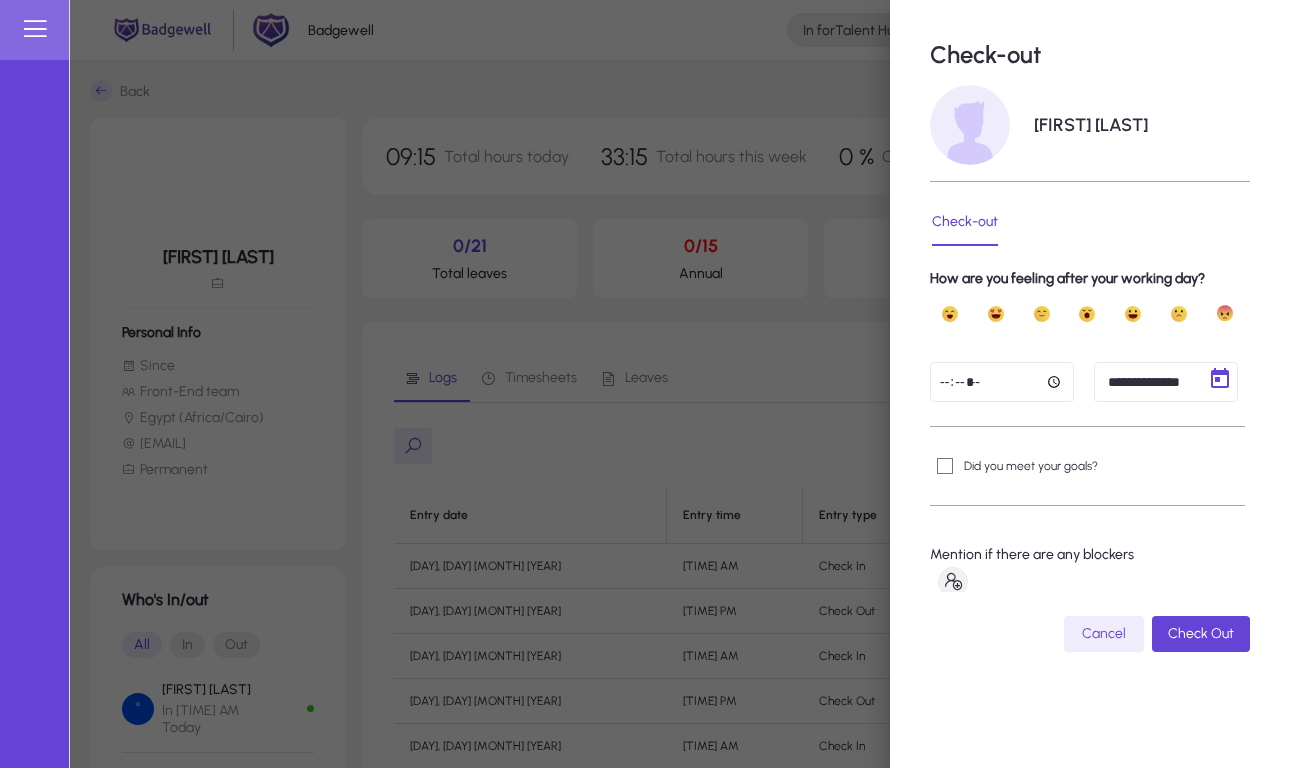 type on "**********" 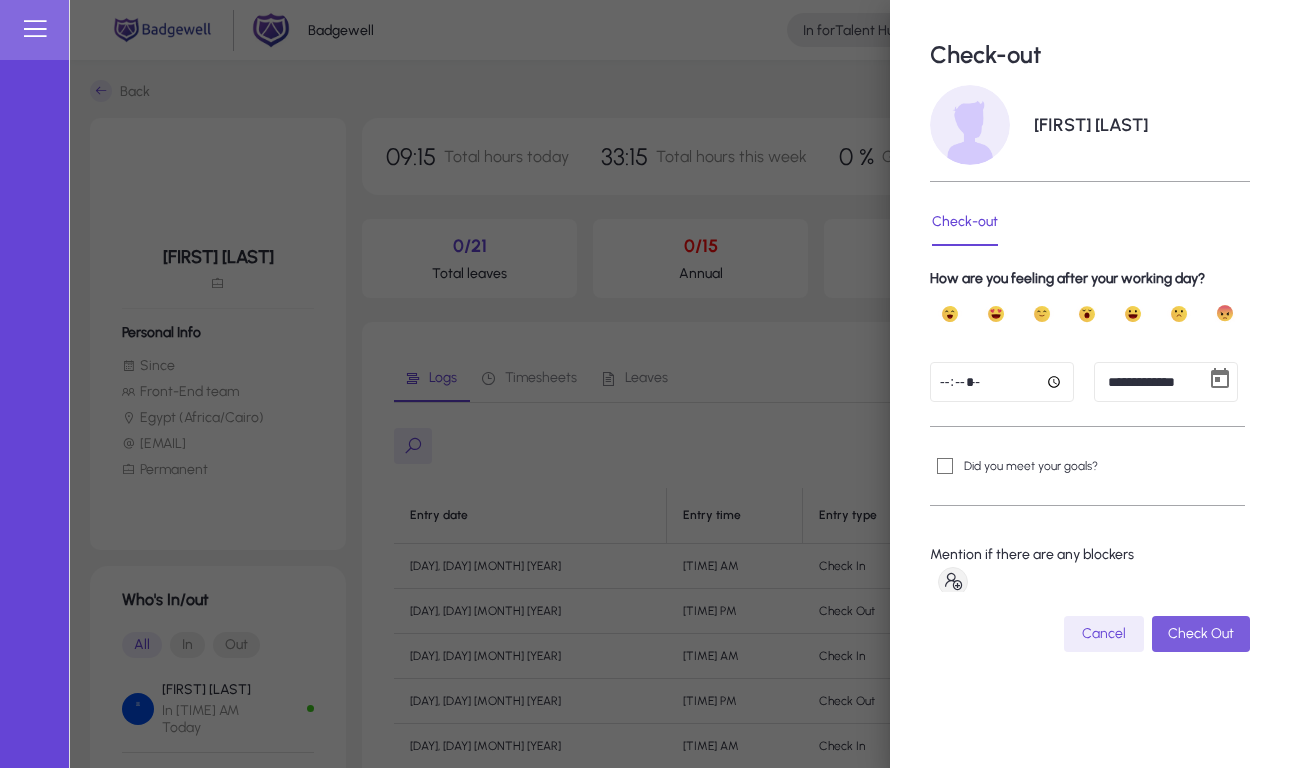 click on "Check Out" at bounding box center [1201, 633] 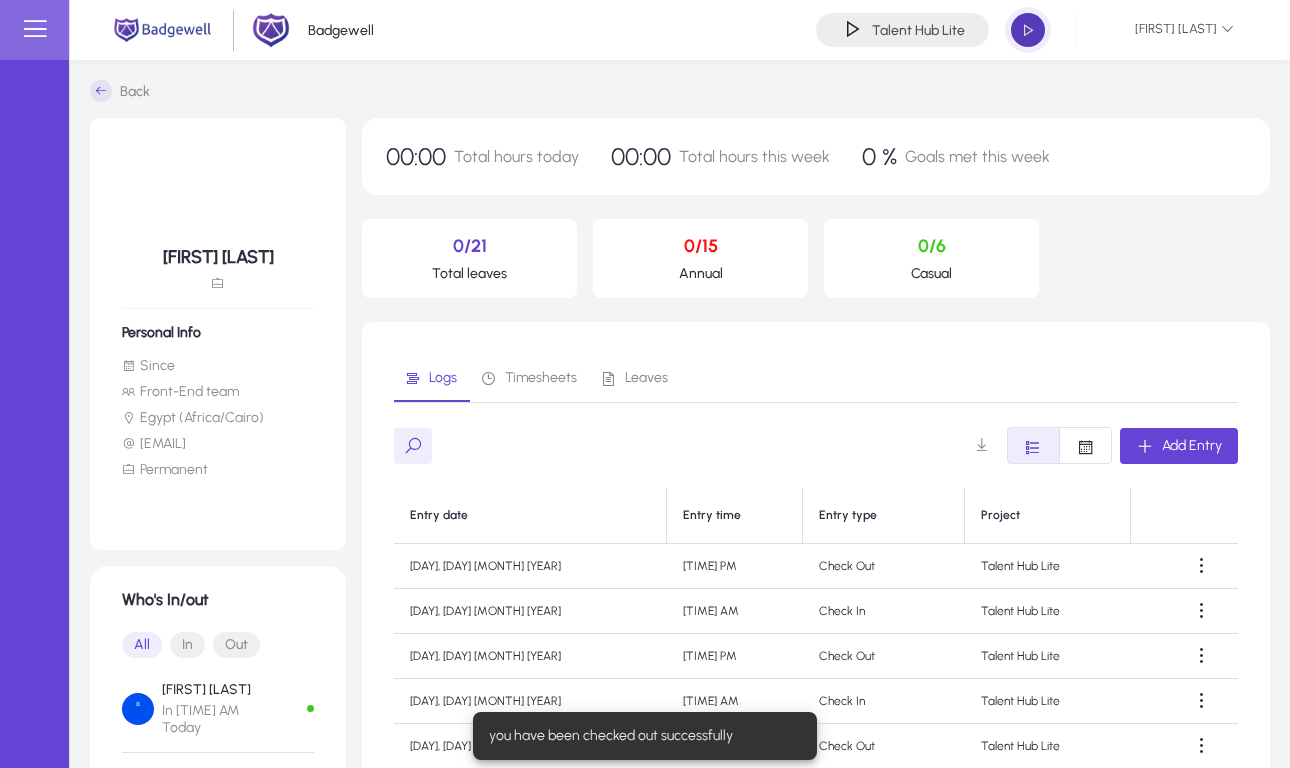 click 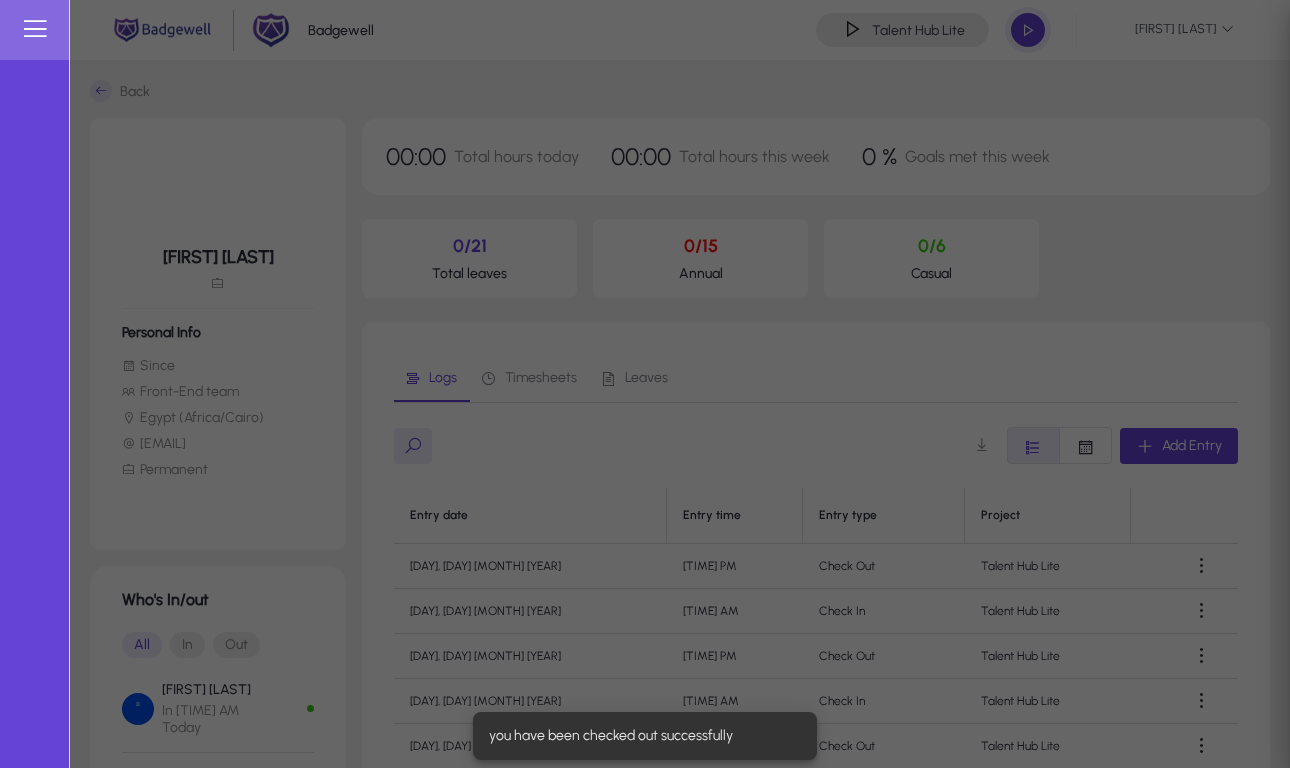 type 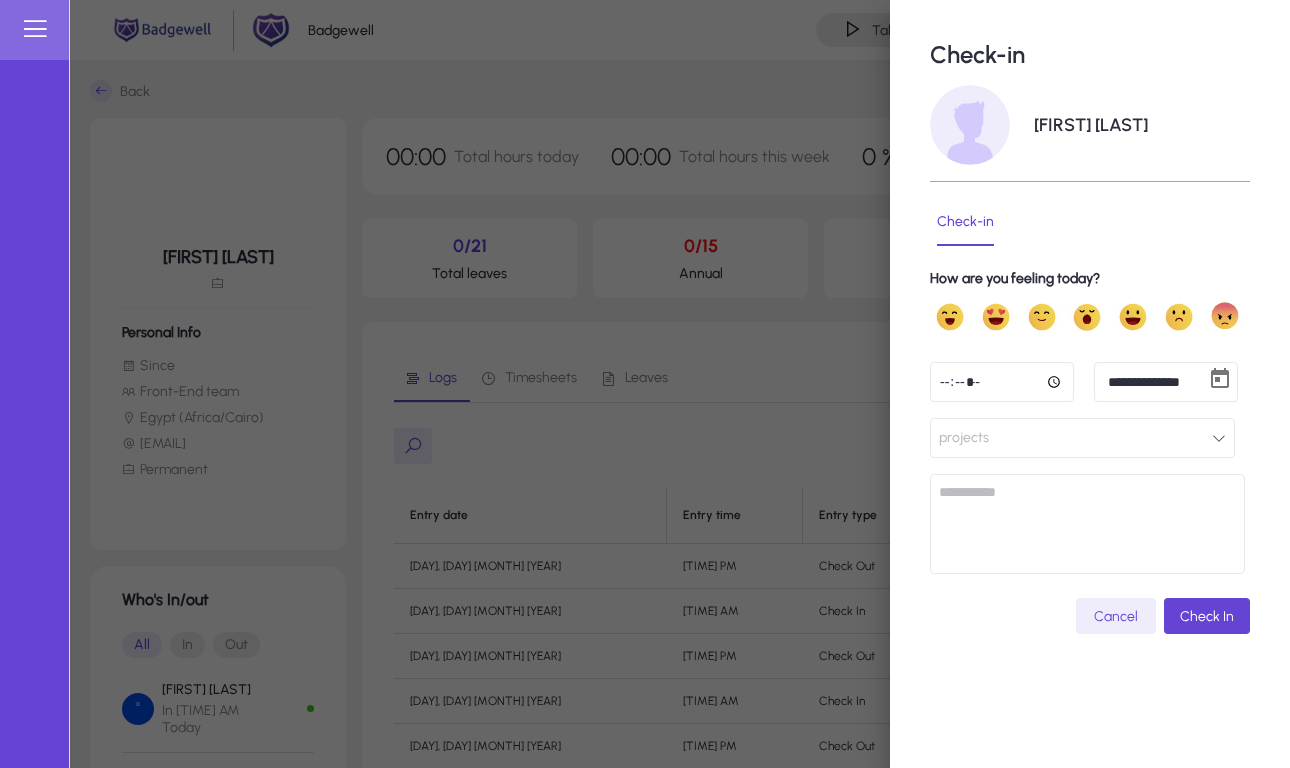 click at bounding box center (1002, 382) 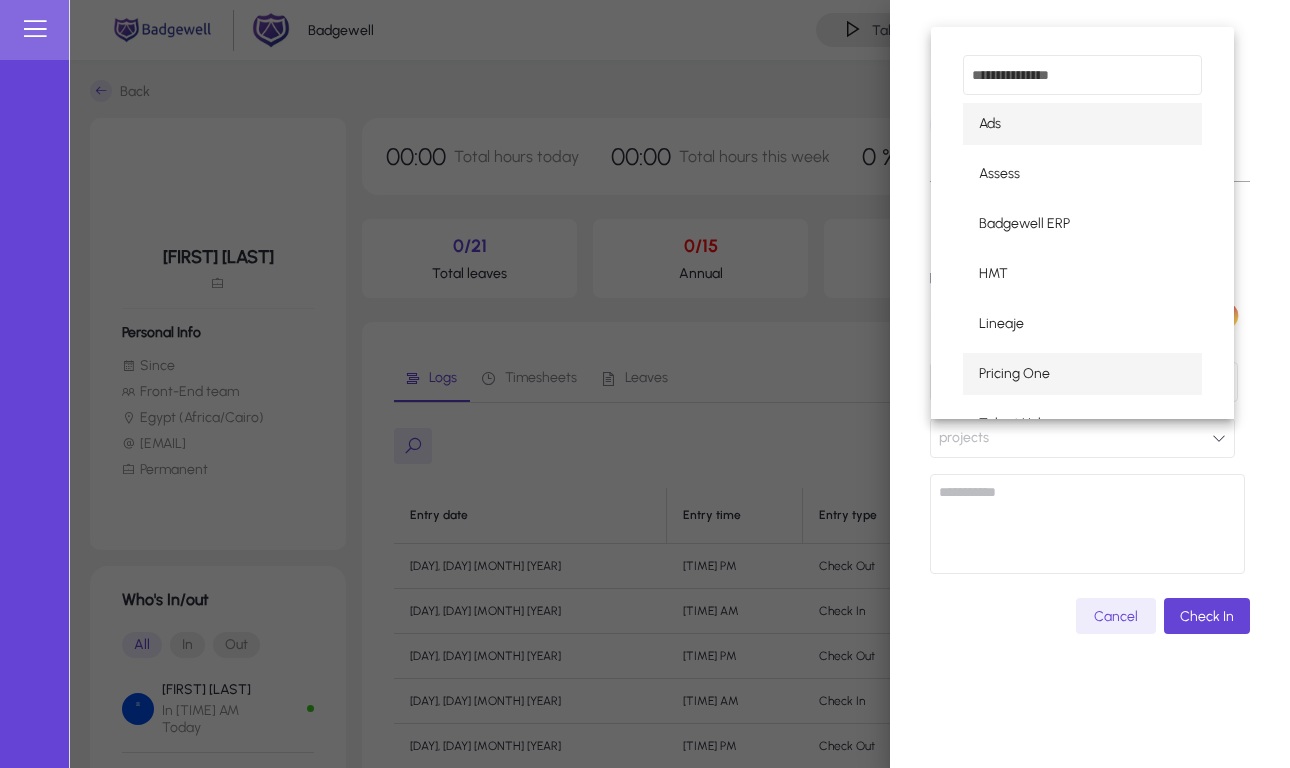 scroll, scrollTop: 116, scrollLeft: 0, axis: vertical 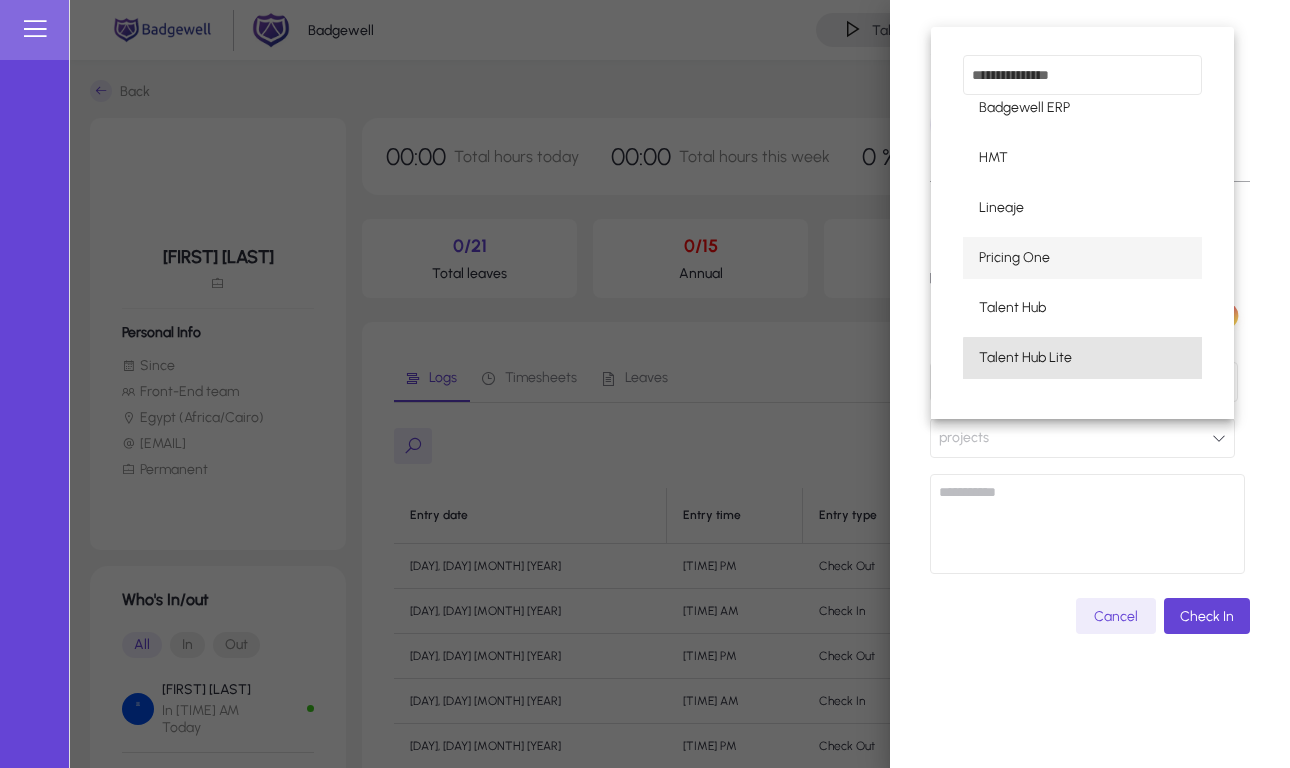 click on "Talent Hub Lite" at bounding box center [1082, 358] 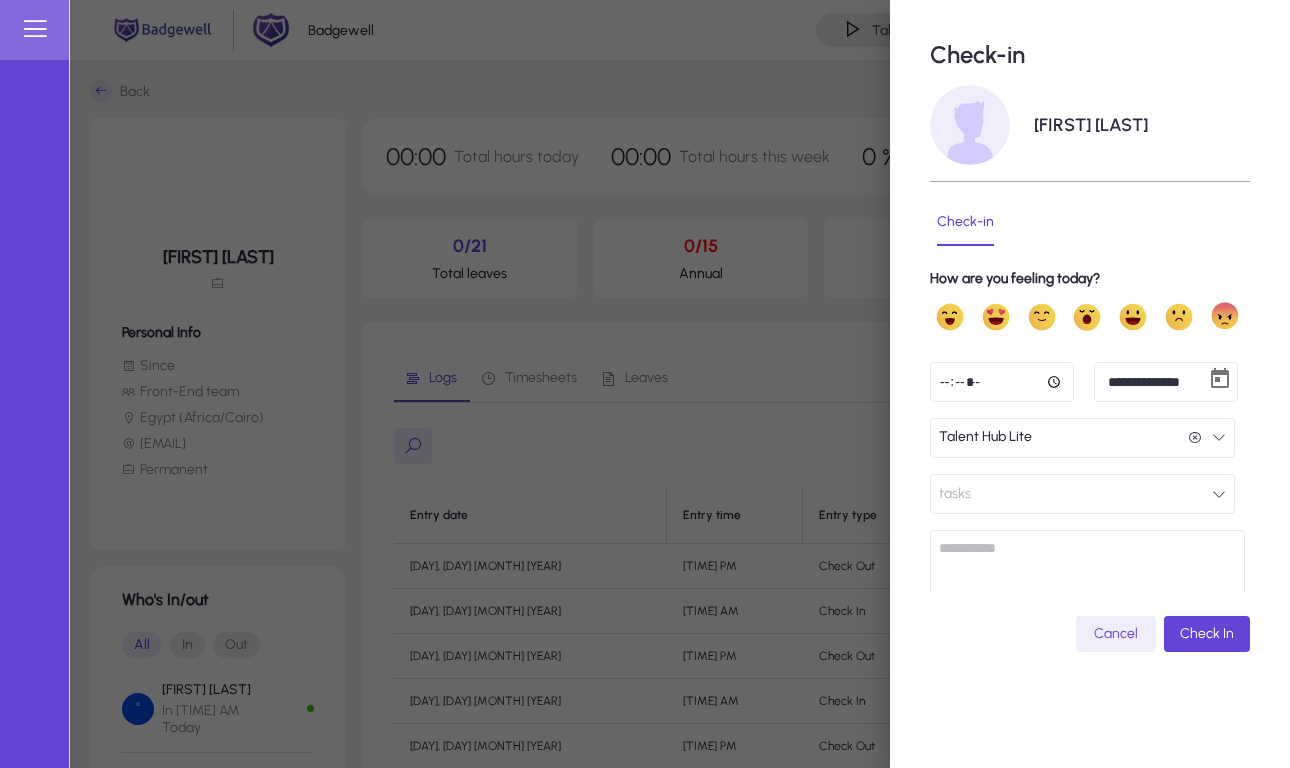 click on "Badgewell  Talent Hub Lite Check-in [FIRST] [LAST] Check-in How are you feeling today? projects        Cancel     Check In   [FIRST] [LAST]   Back  [FIRST] [LAST]    Personal Info  Since    Front-End team   Egypt (Africa/Cairo)   [EMAIL]   Permanent   Who's In/out All  In  Out  [FIRST] [LAST] In [TIME] AM  Today  [FIRST] [LAST] In [TIME] AM  Today  [FIRST] [LAST] In [TIME] AM  Today   See more  [TIME] Total hours today [TIME] Total hours this week 0 % Goals met this week  0/21  Total leaves  0/15   Annual    0/6   Casual  Logs Timesheets Leaves  Add Entry  Entry date Entry time Entry type Project  [DAY], [DAY] [MONTH] [YEAR]   [TIME] PM   Check Out   Talent Hub Lite   [DAY], [DAY] [MONTH] [YEAR]   [TIME] AM   Check In   Talent Hub Lite   [DAY], [DAY] [MONTH] [YEAR]   [TIME] PM   Check Out   Talent Hub Lite   [DAY], [DAY] [MONTH] [YEAR]   [TIME] AM   Check In   Talent Hub Lite   [DAY], [DAY] [MONTH] [YEAR]   [TIME] PM   Check Out   Talent Hub Lite   [DAY], [DAY] [MONTH] [YEAR]   [TIME] AM   Check In   Talent Hub Lite" at bounding box center (645, 384) 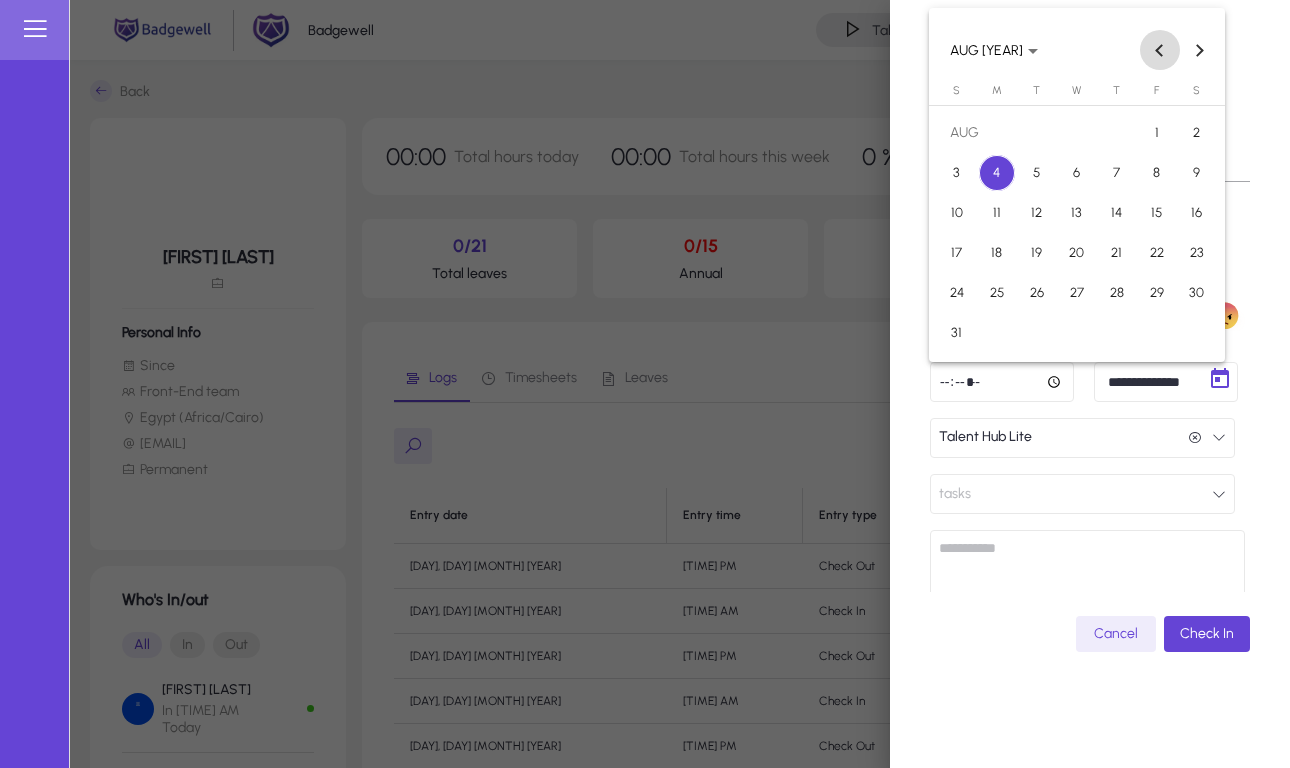 click at bounding box center [1160, 50] 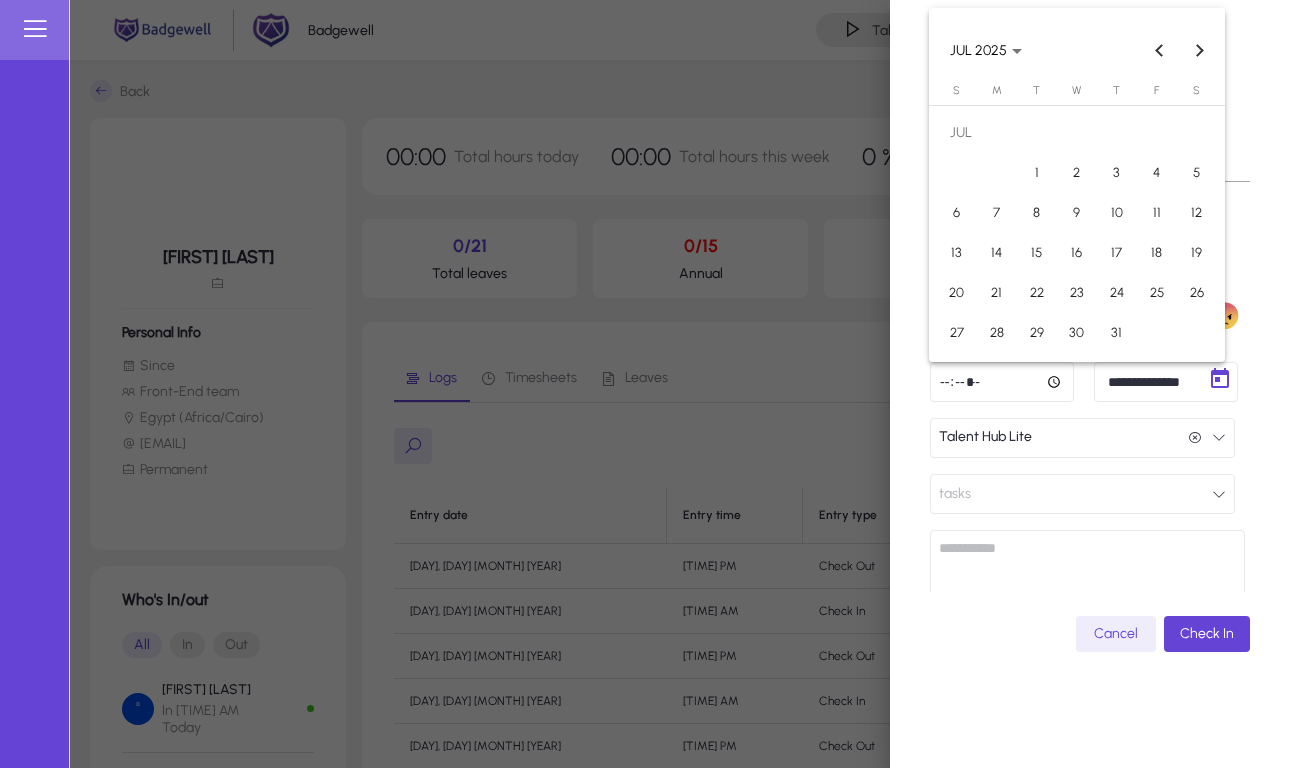 click on "31" at bounding box center [1117, 333] 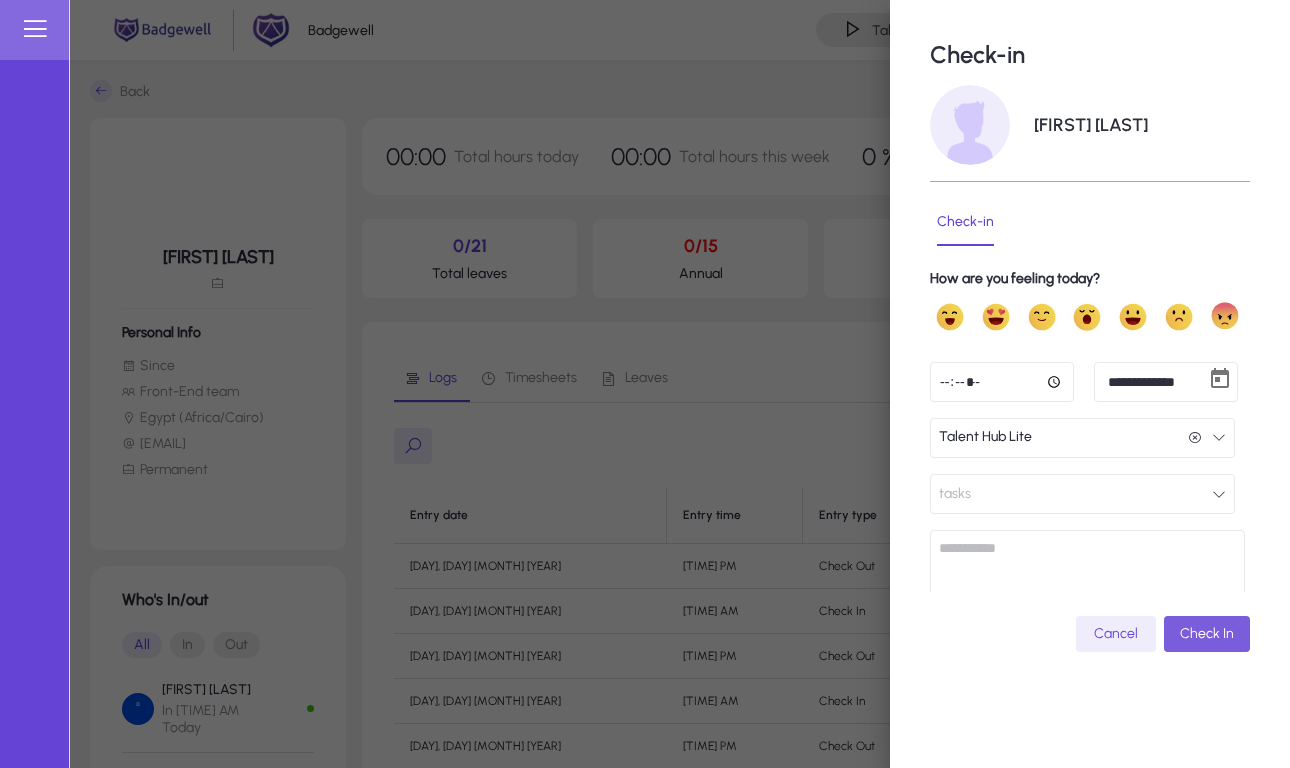 click at bounding box center (1207, 634) 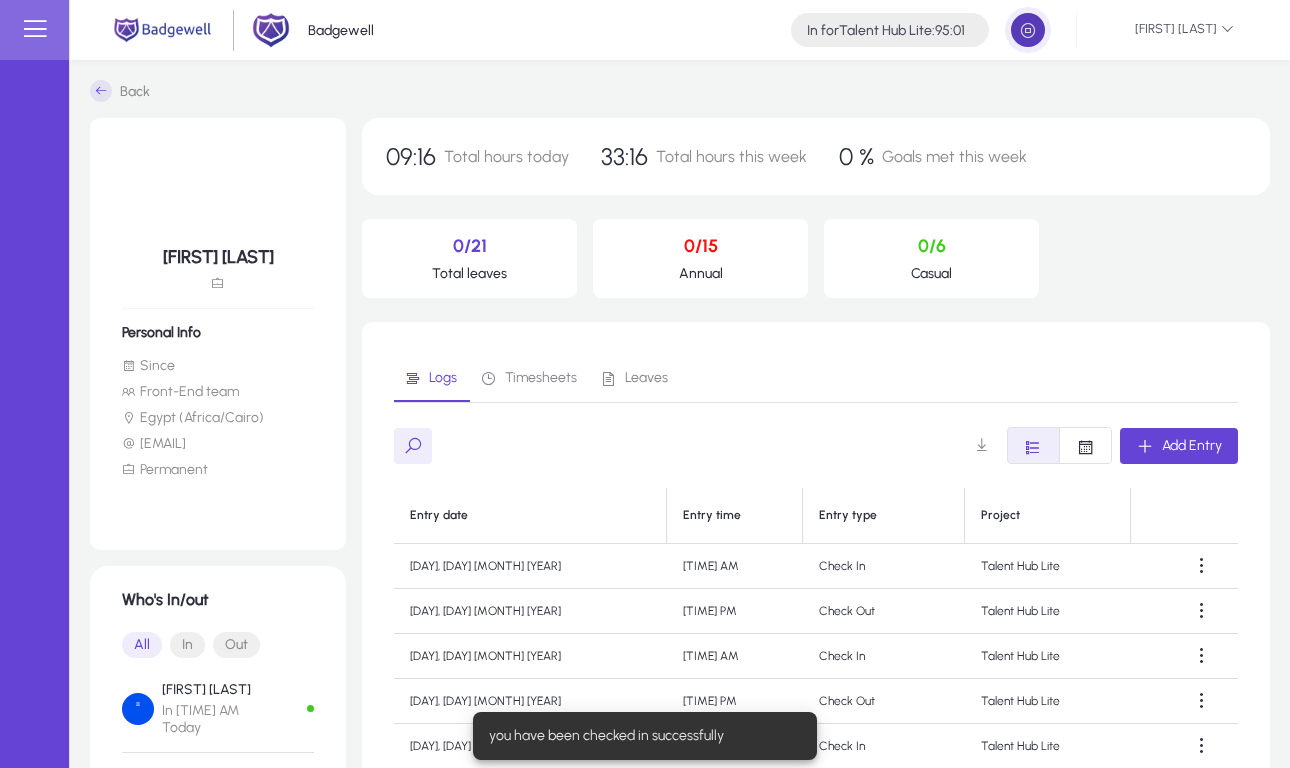 click 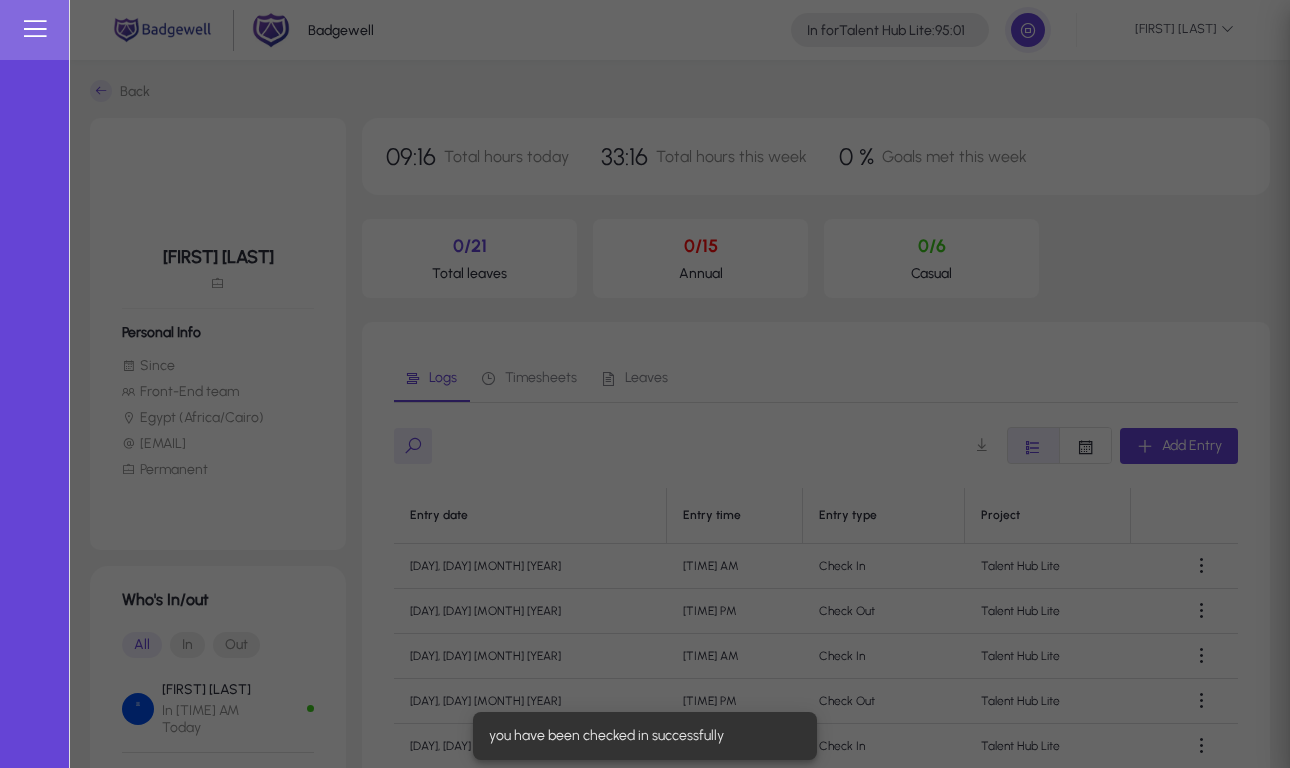 type 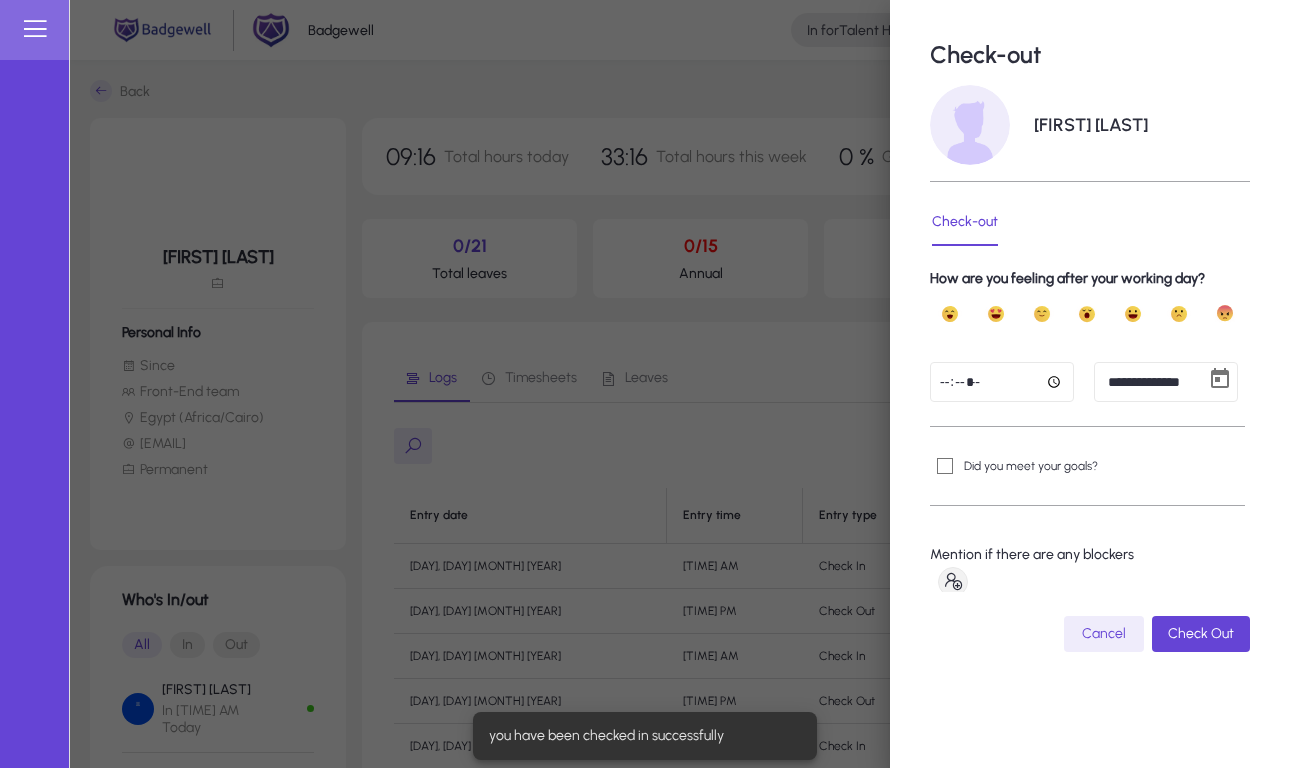 click on "**********" at bounding box center (645, 384) 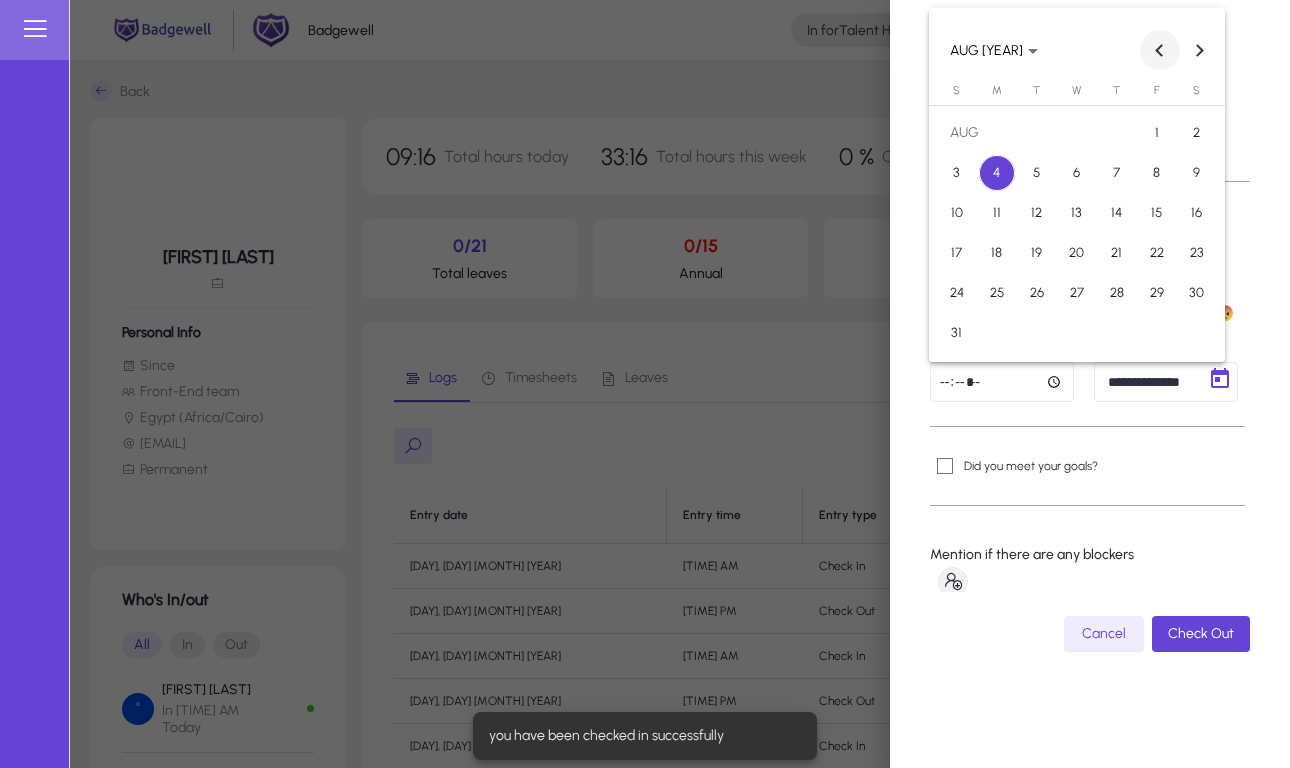 click at bounding box center (1160, 50) 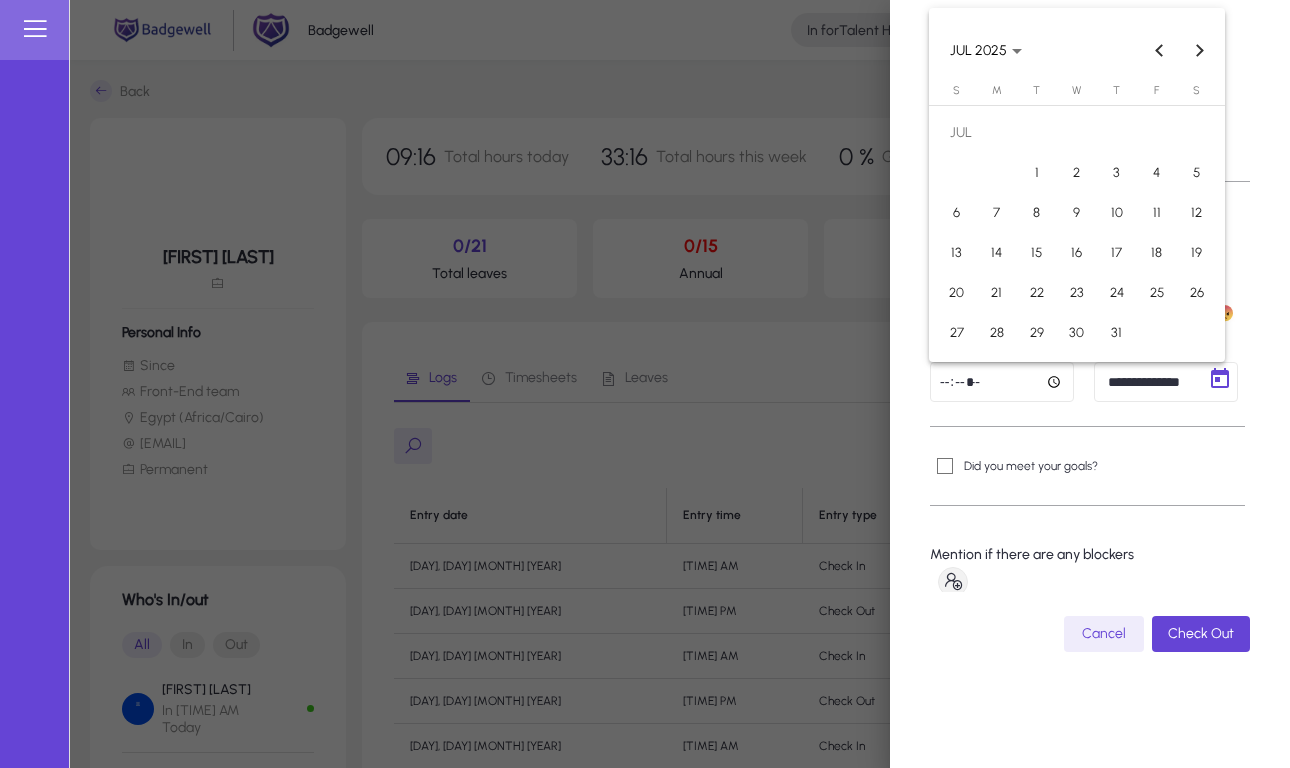 click on "31" at bounding box center (1117, 333) 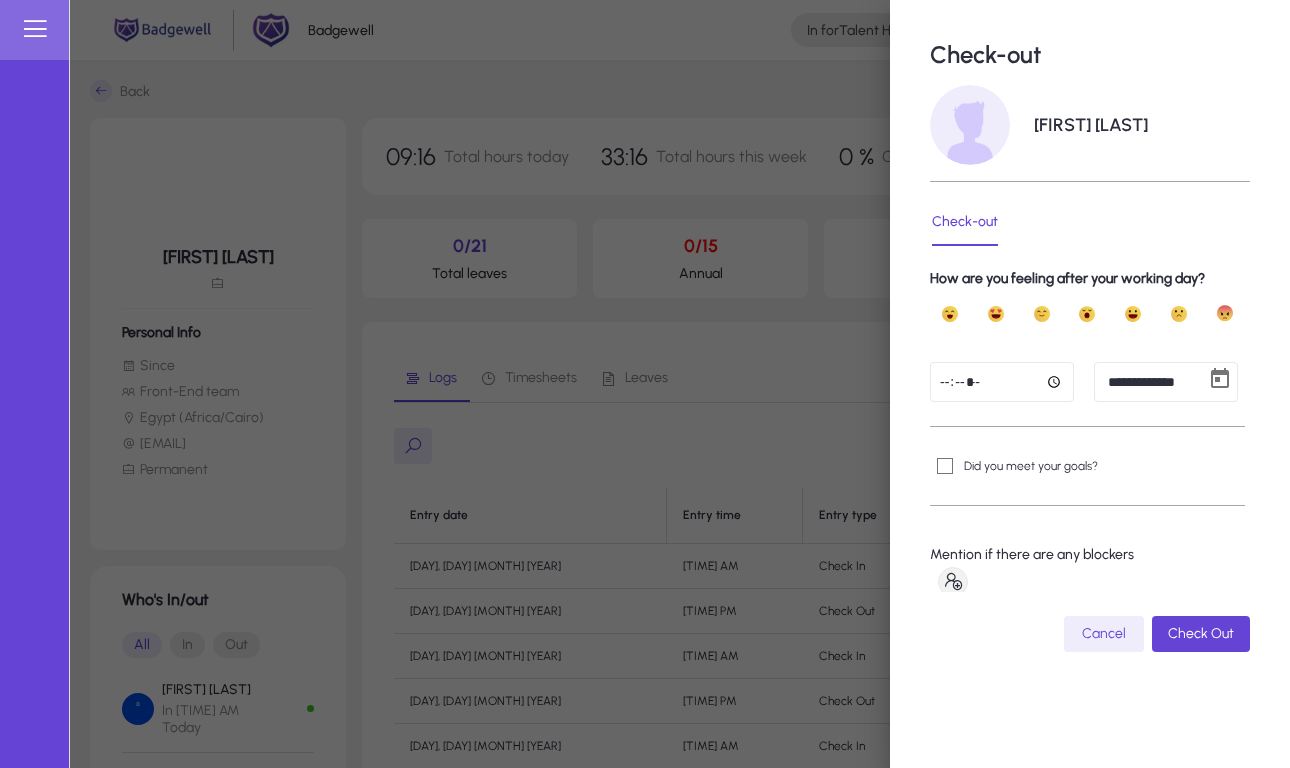 click at bounding box center (1002, 382) 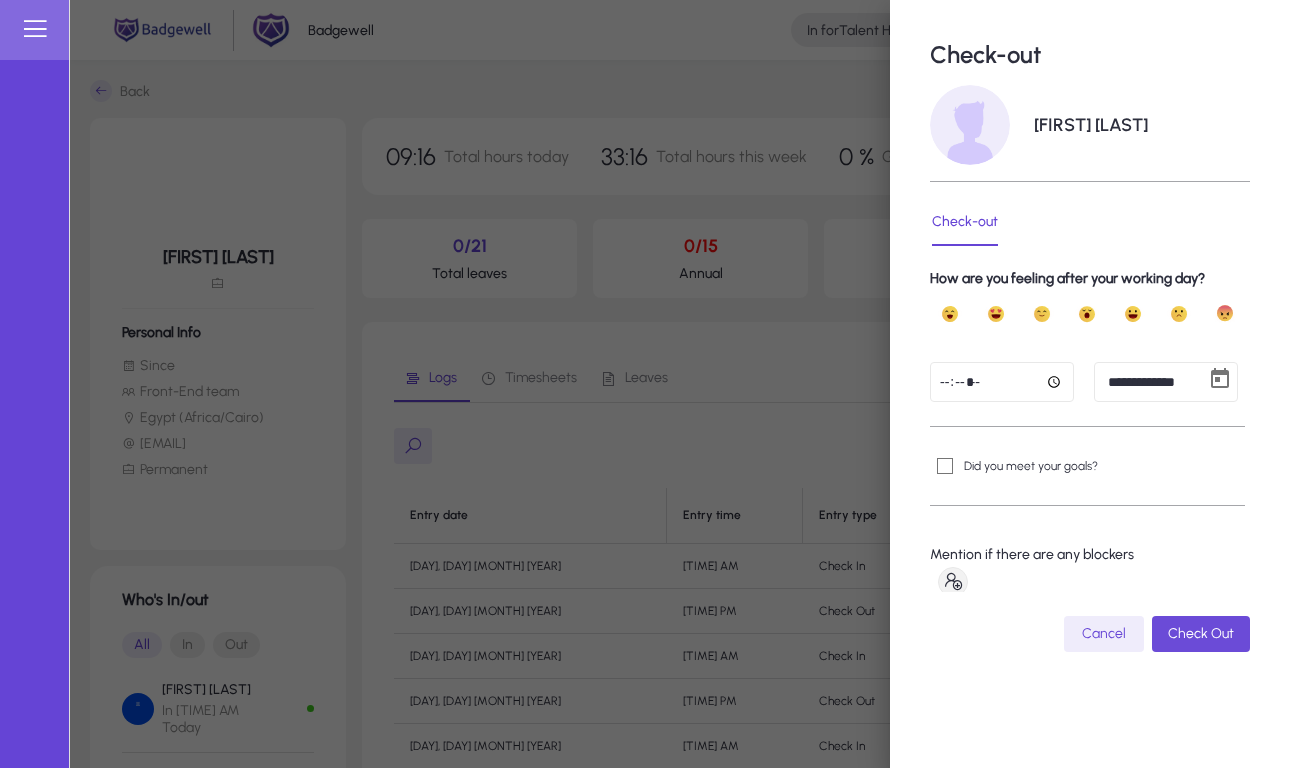click at bounding box center [1201, 634] 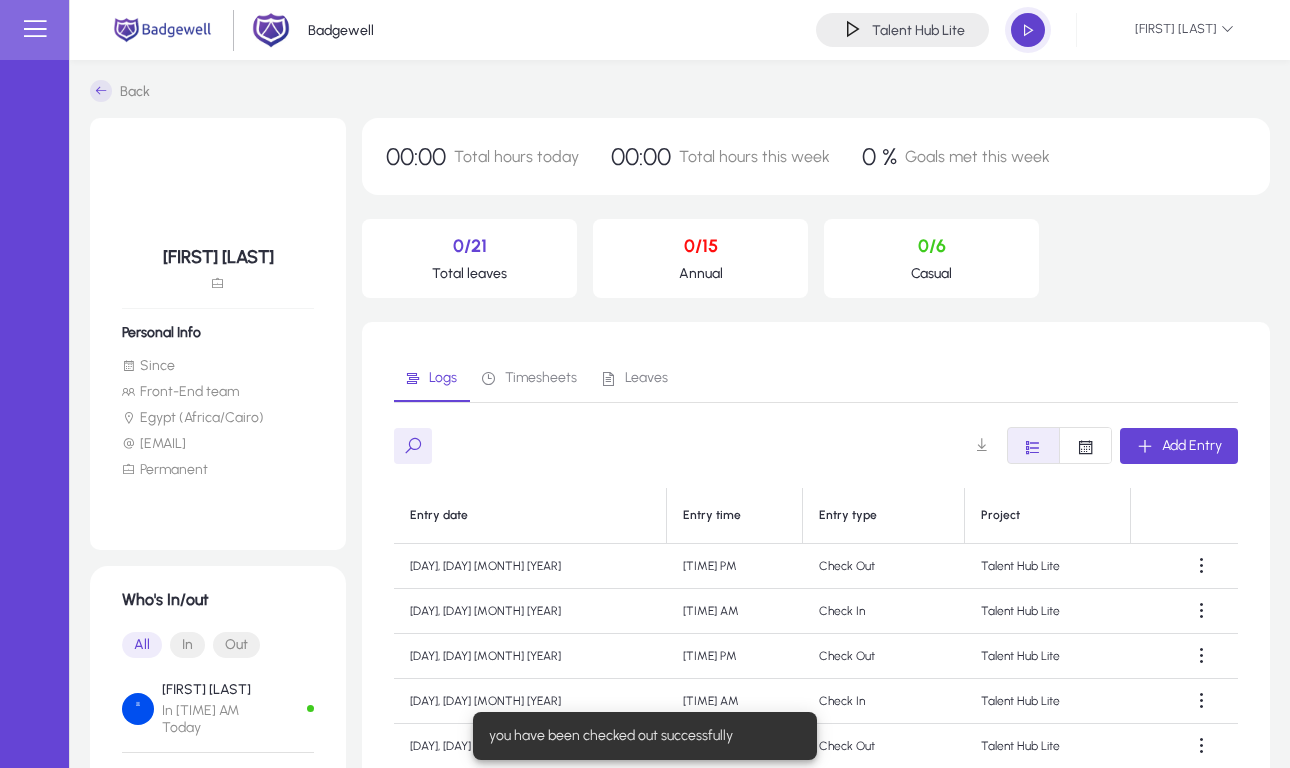 click 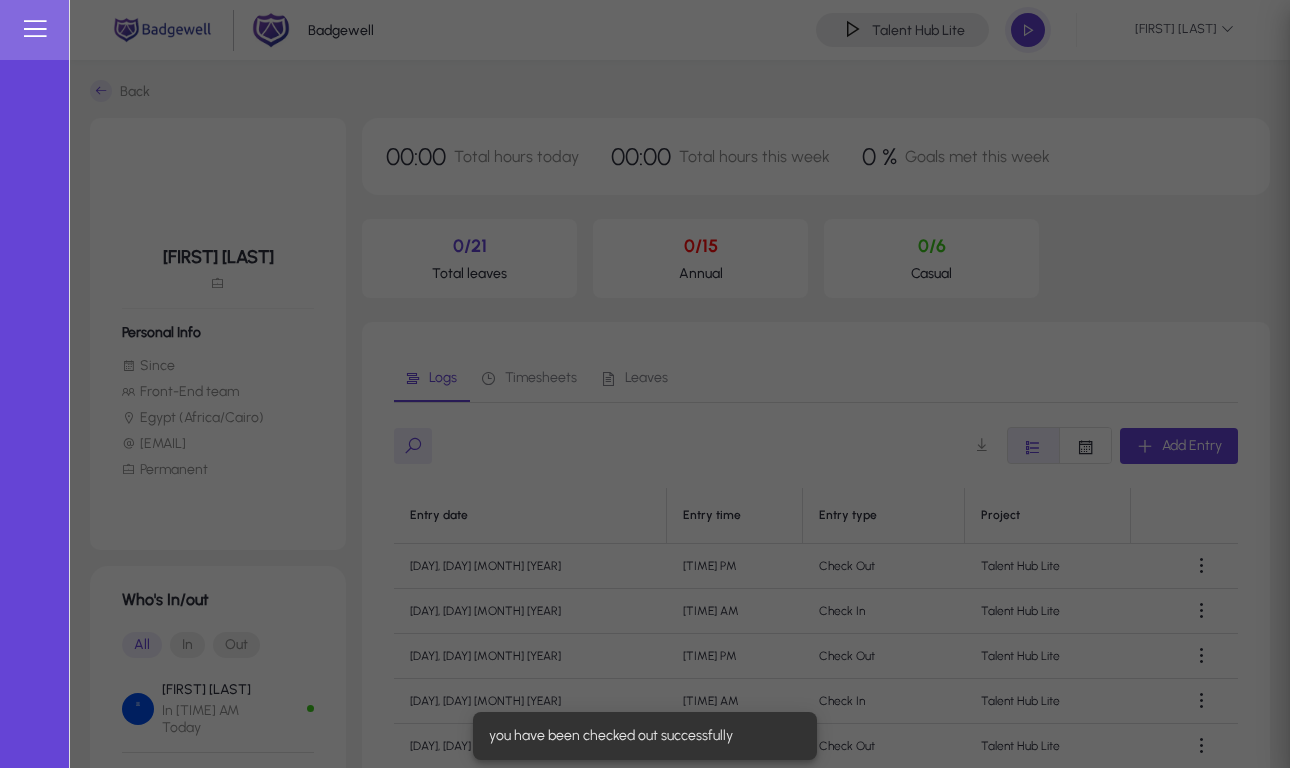 type 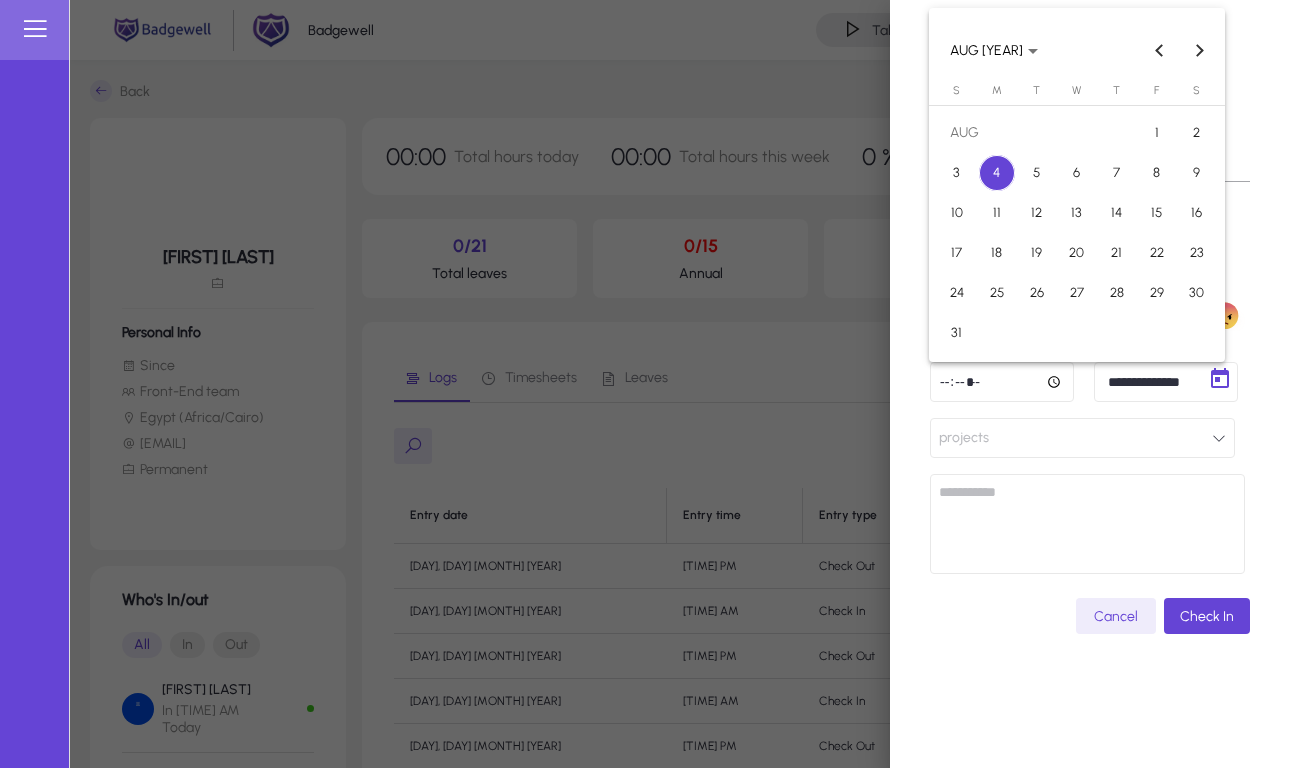 click on "**********" at bounding box center (645, 384) 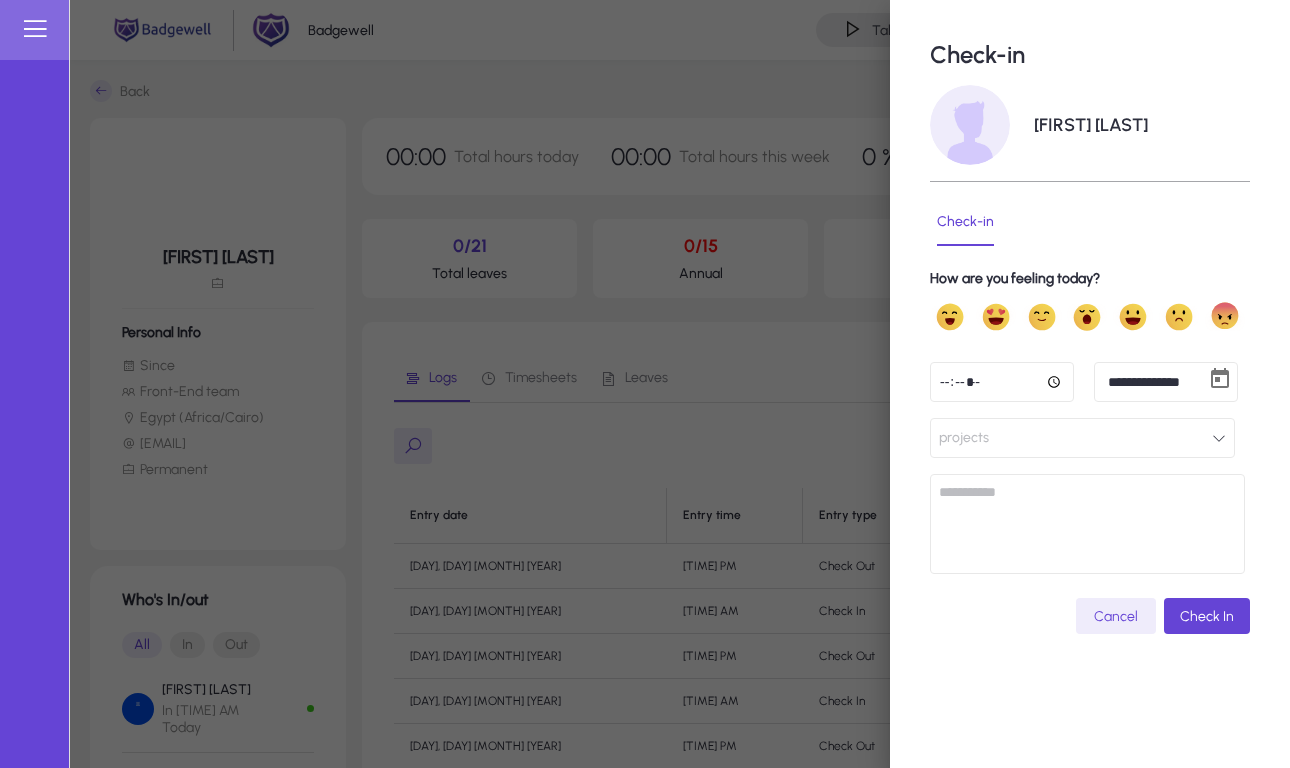 click at bounding box center (1002, 382) 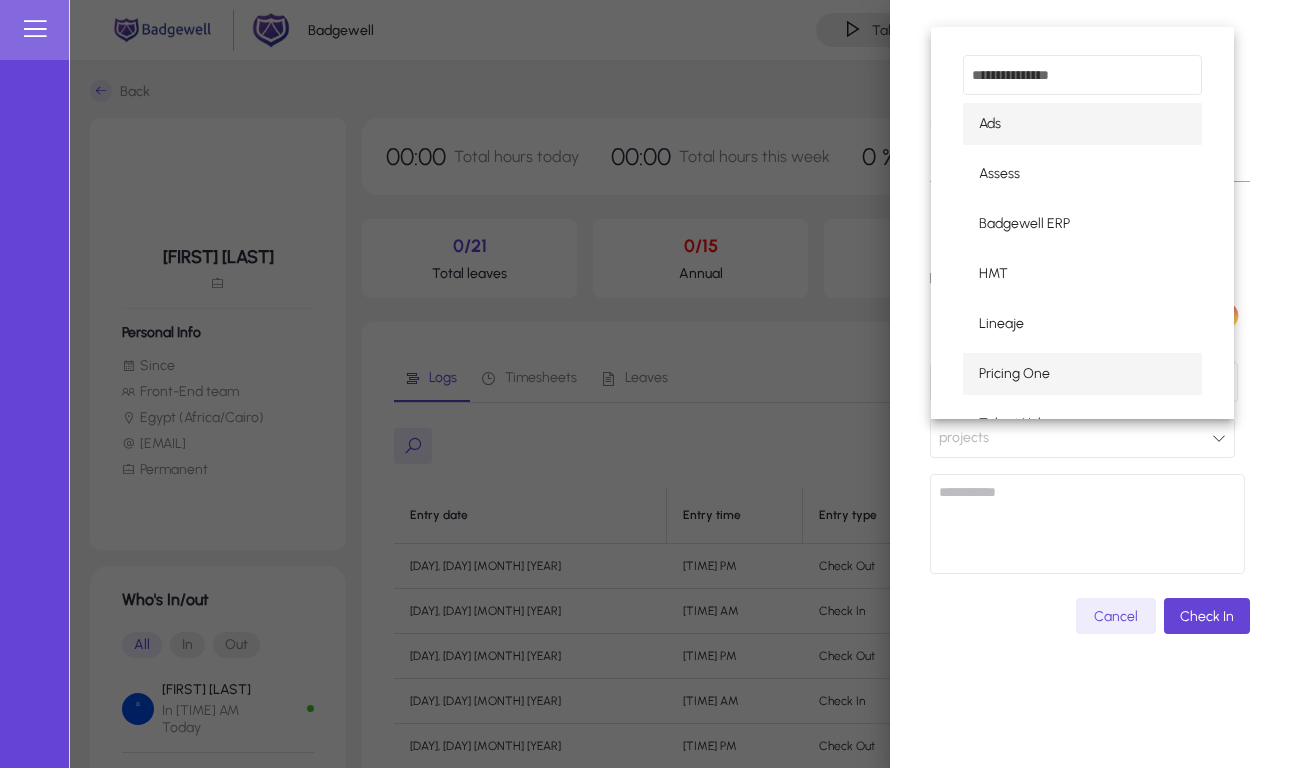 scroll, scrollTop: 116, scrollLeft: 0, axis: vertical 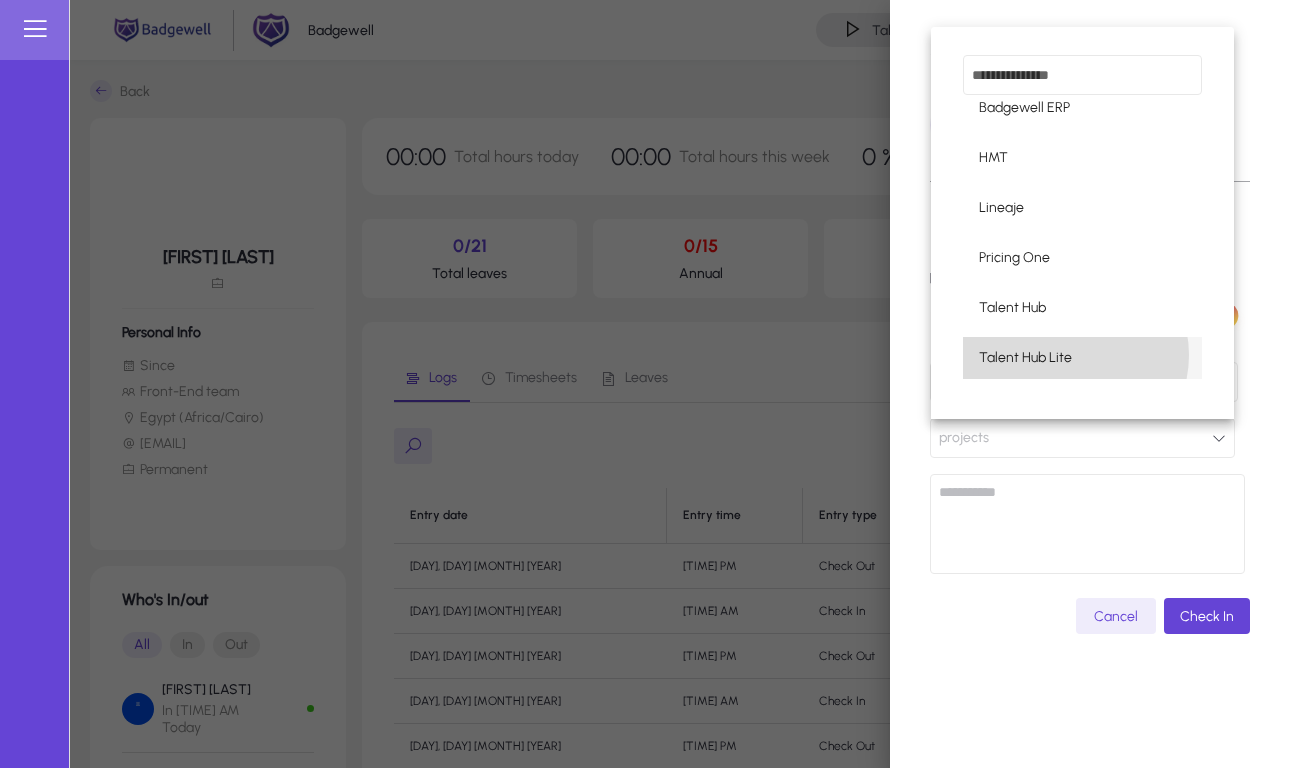 click on "Talent Hub Lite" at bounding box center [1025, 358] 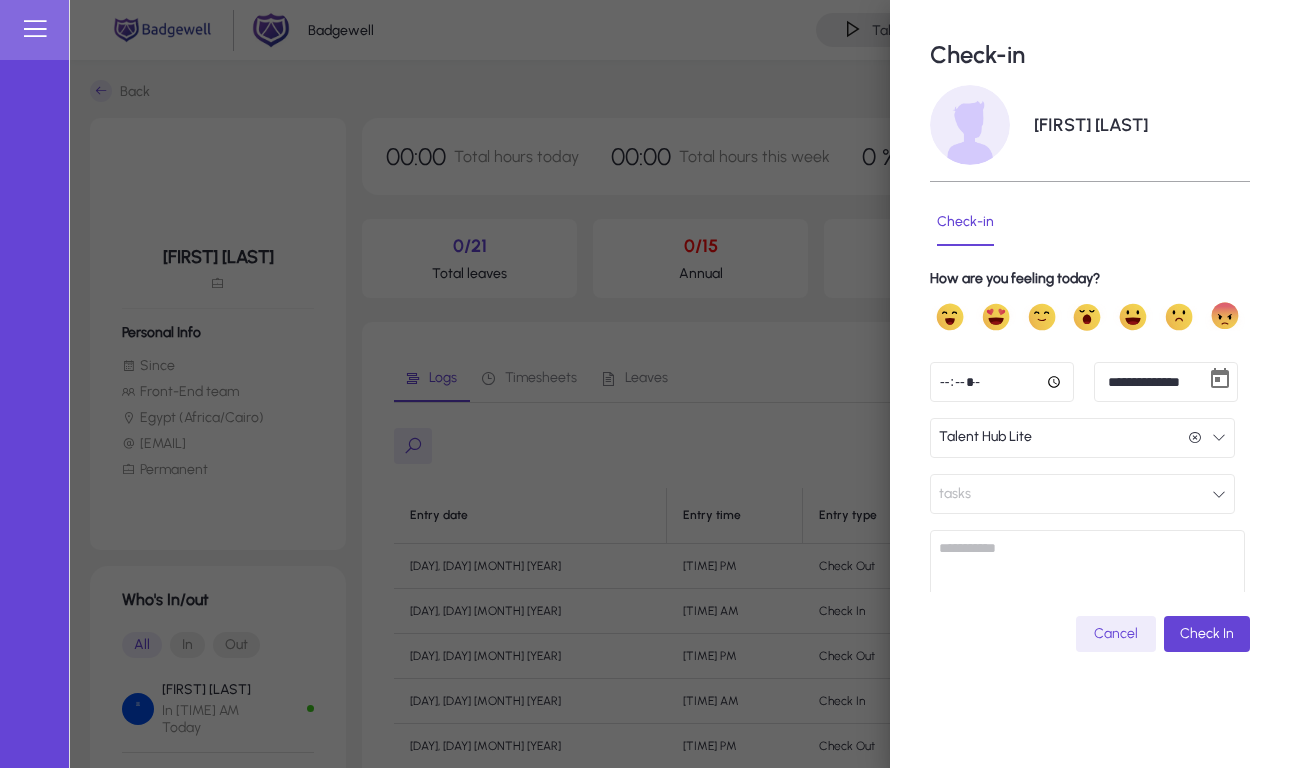 click on "*****" at bounding box center (1002, 382) 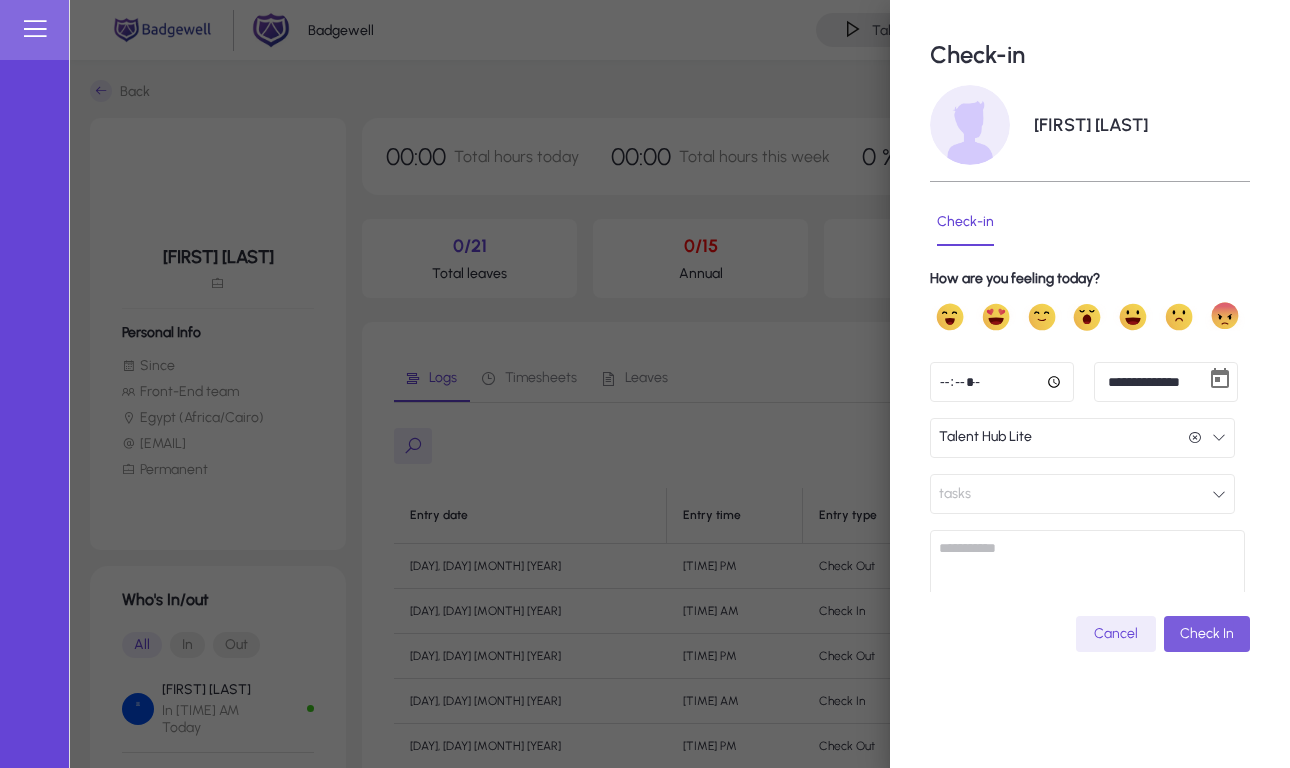 click on "Check In" at bounding box center [1207, 633] 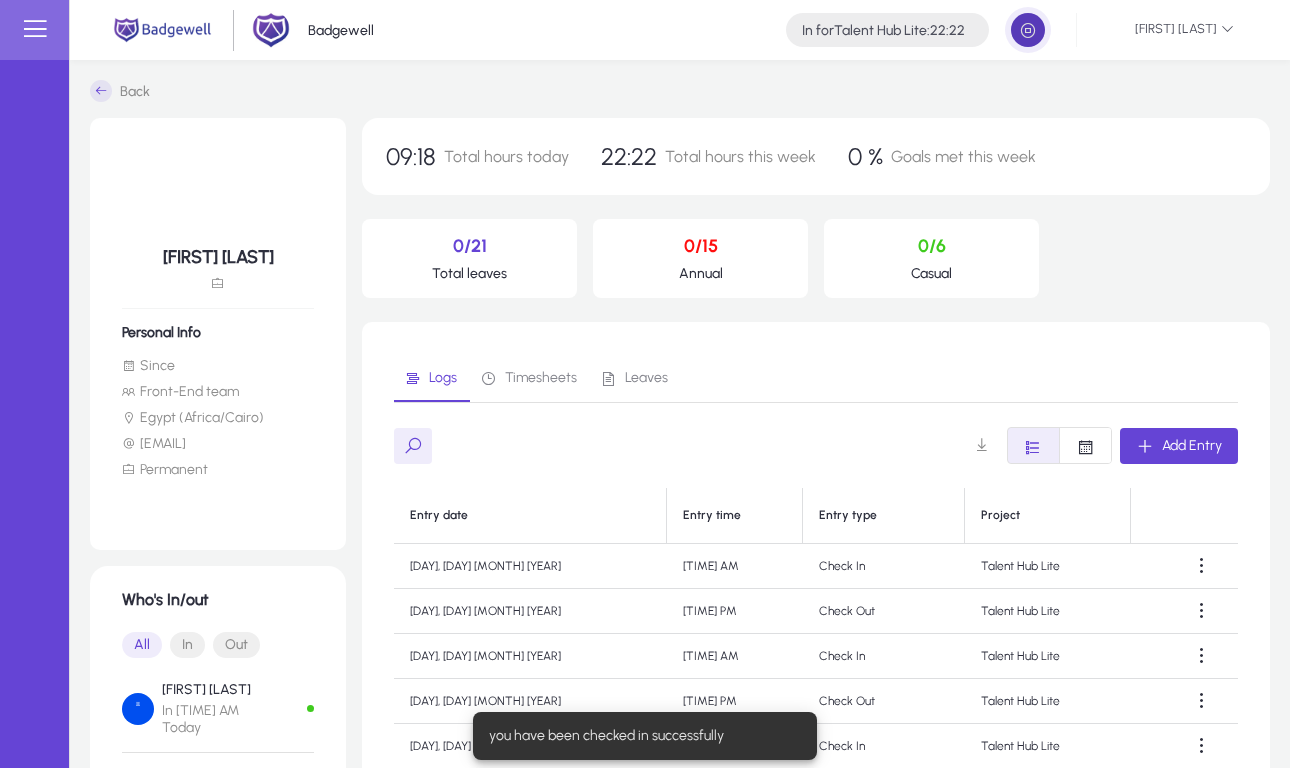 click 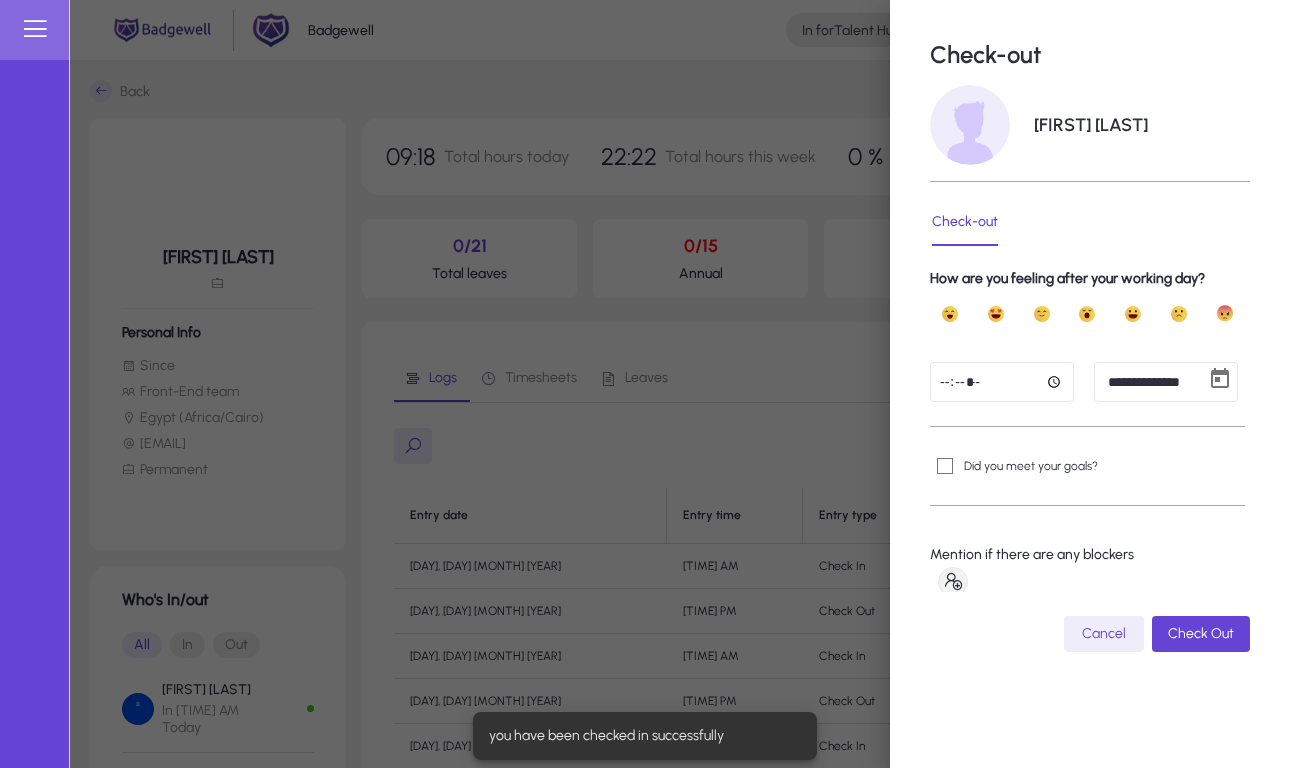 type 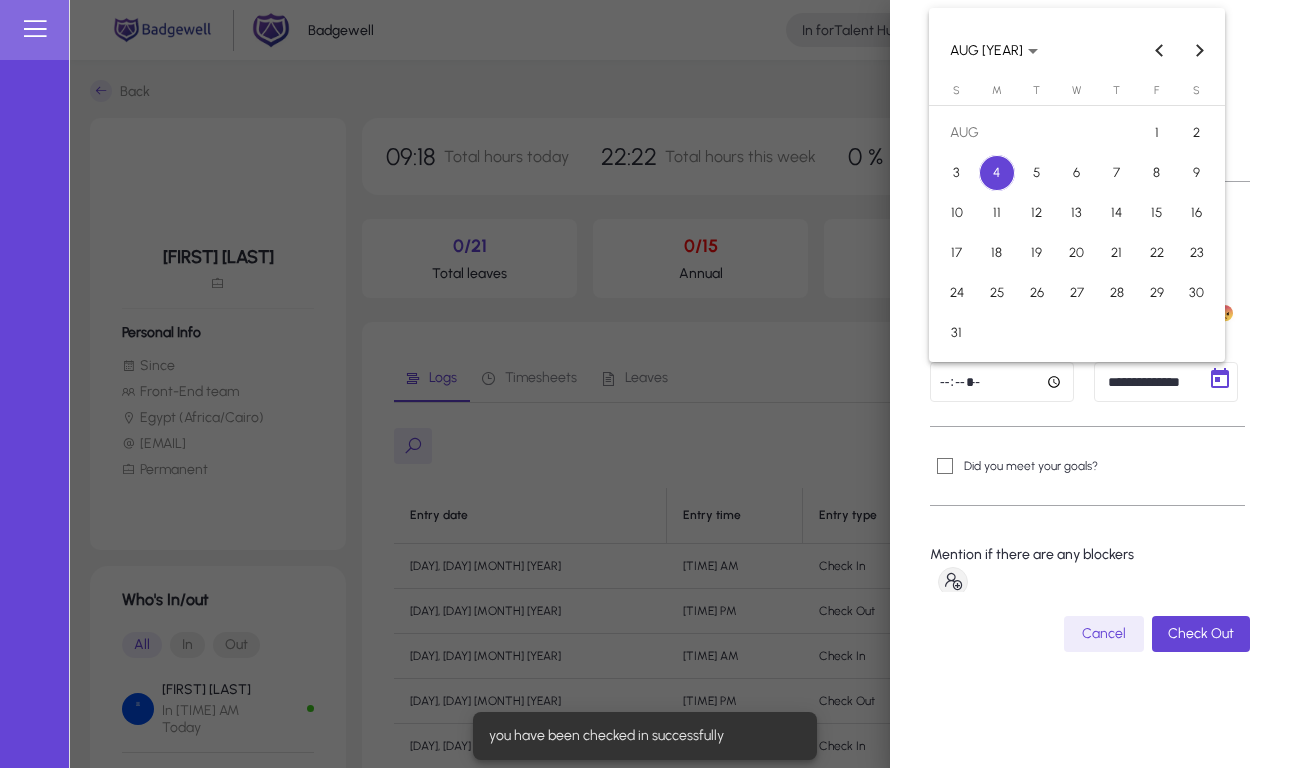 click on "**********" at bounding box center [645, 384] 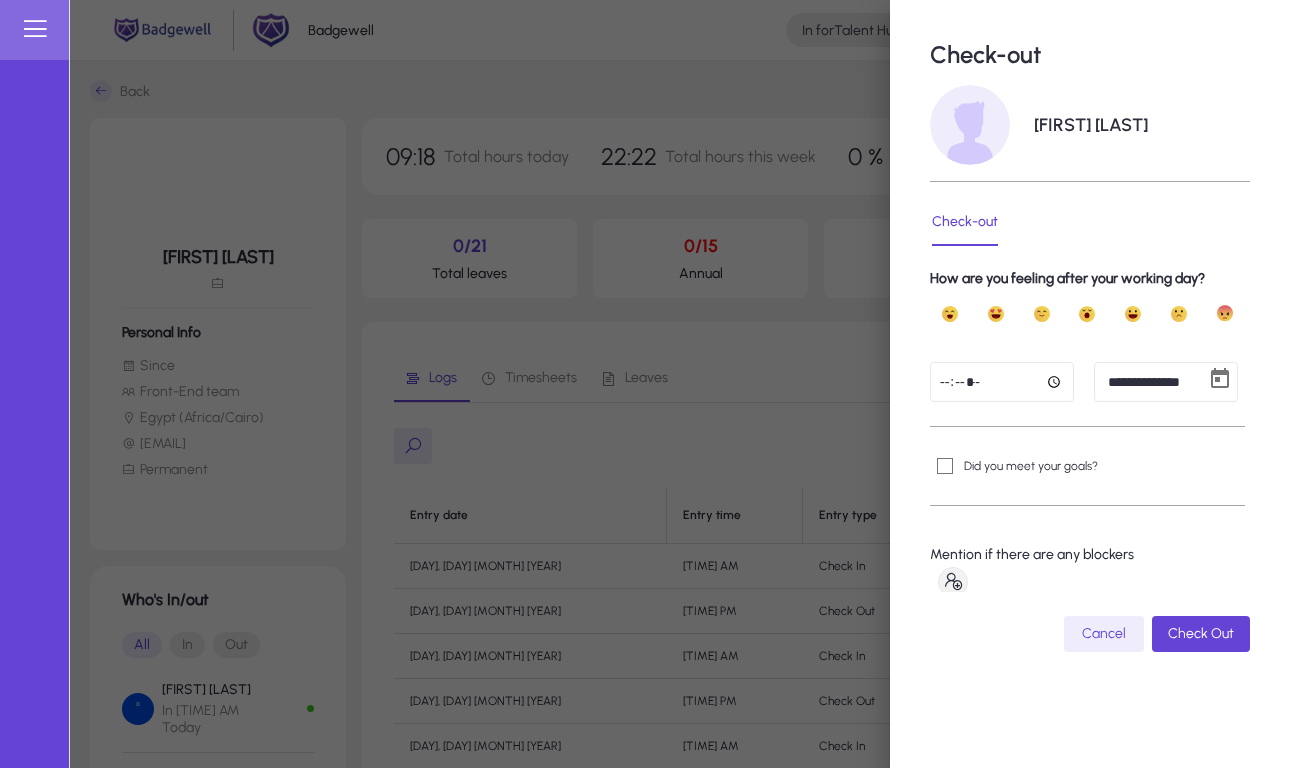 click at bounding box center (1002, 382) 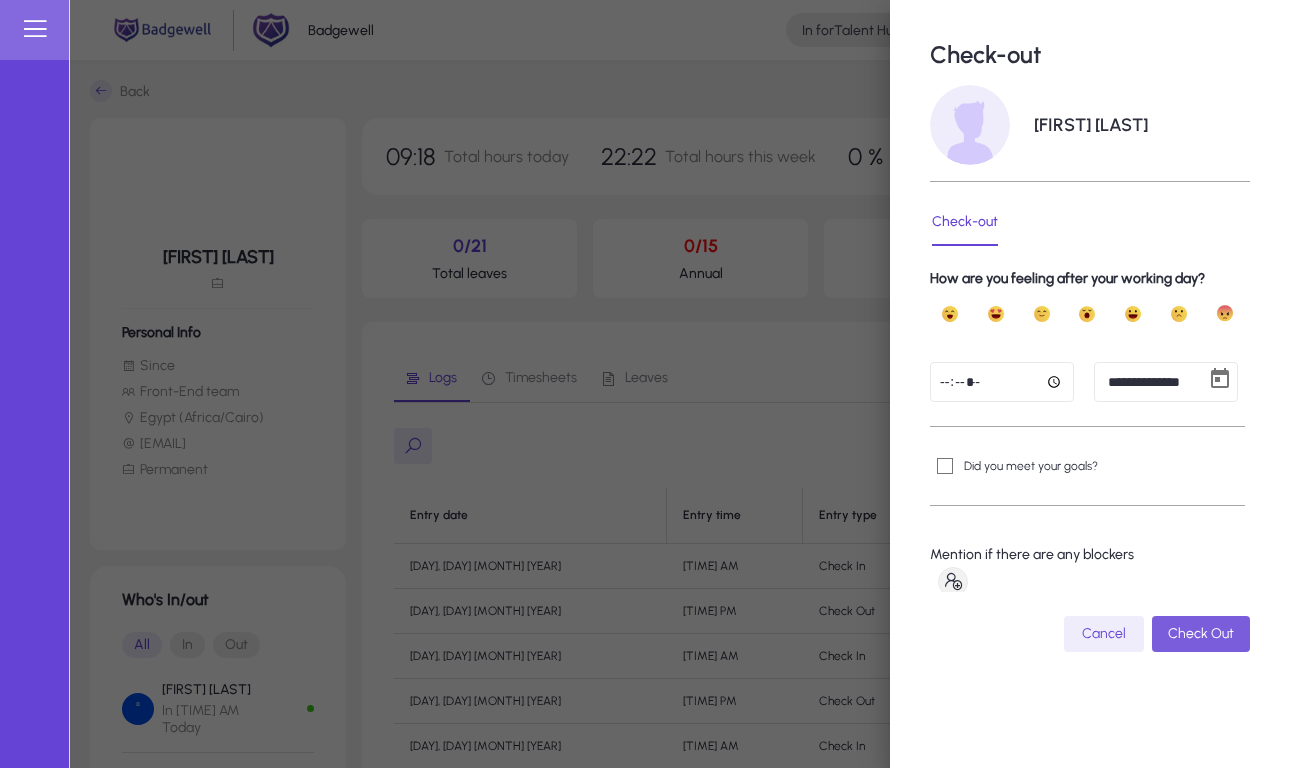 click on "Check Out" at bounding box center [1201, 633] 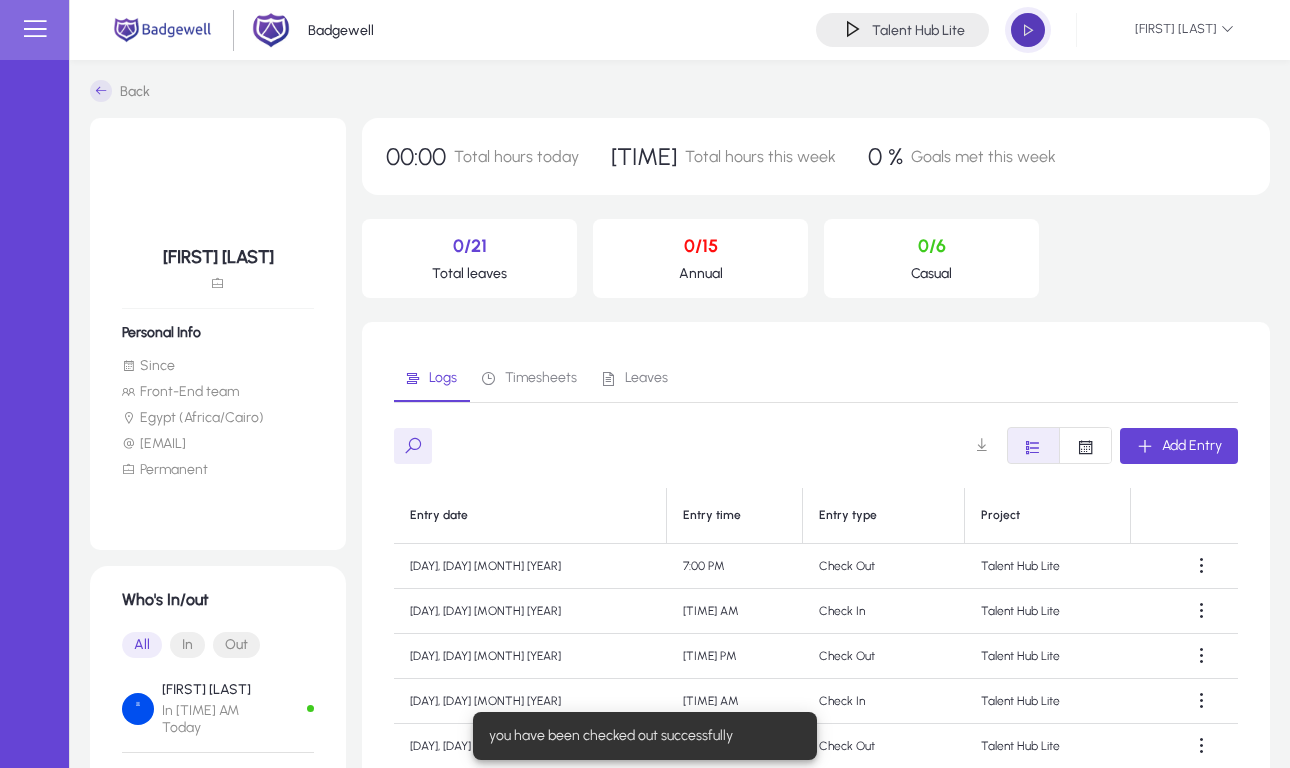 click 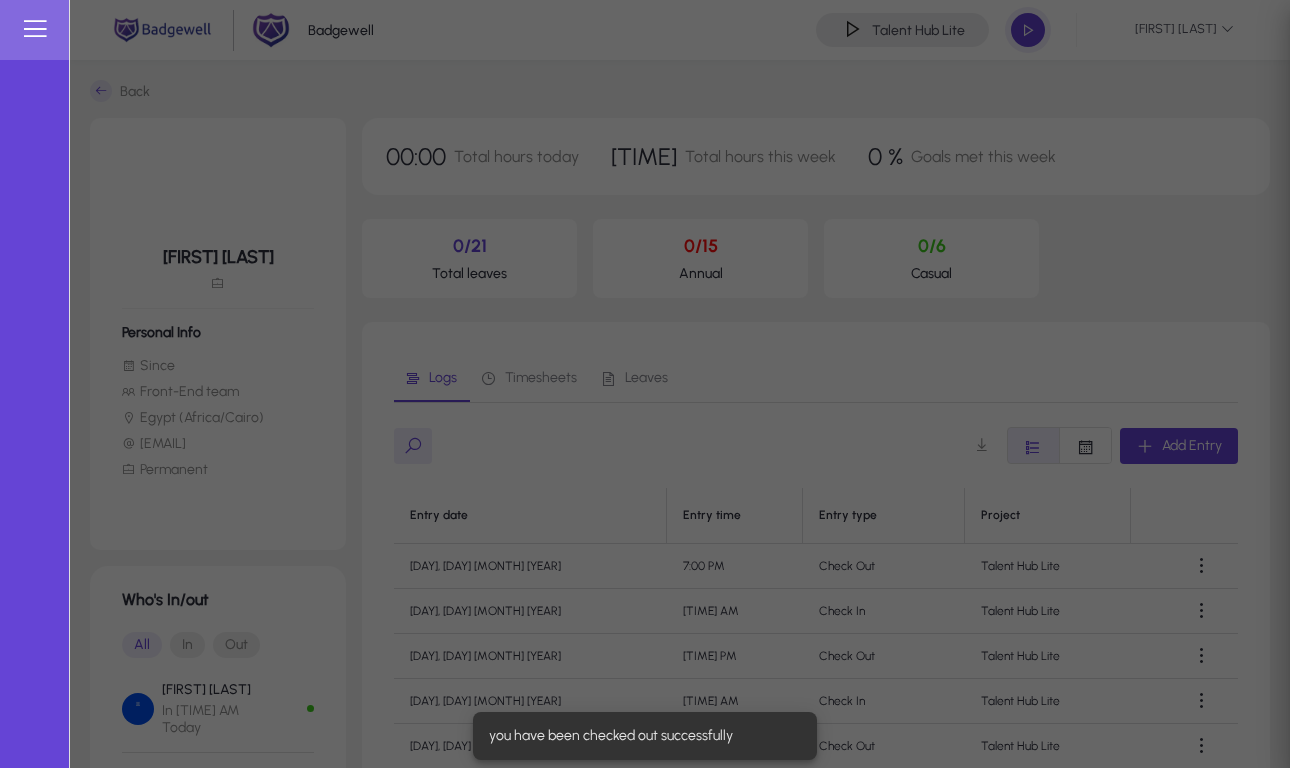 type 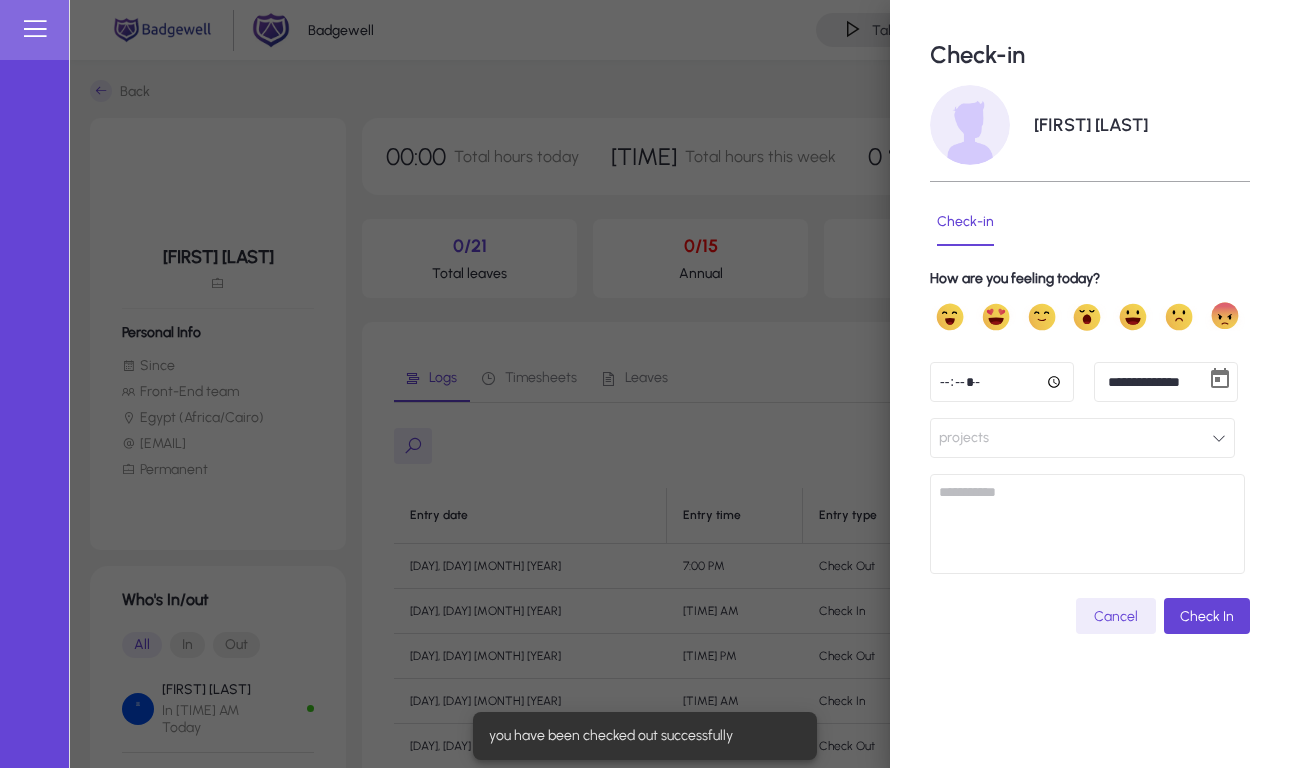 click 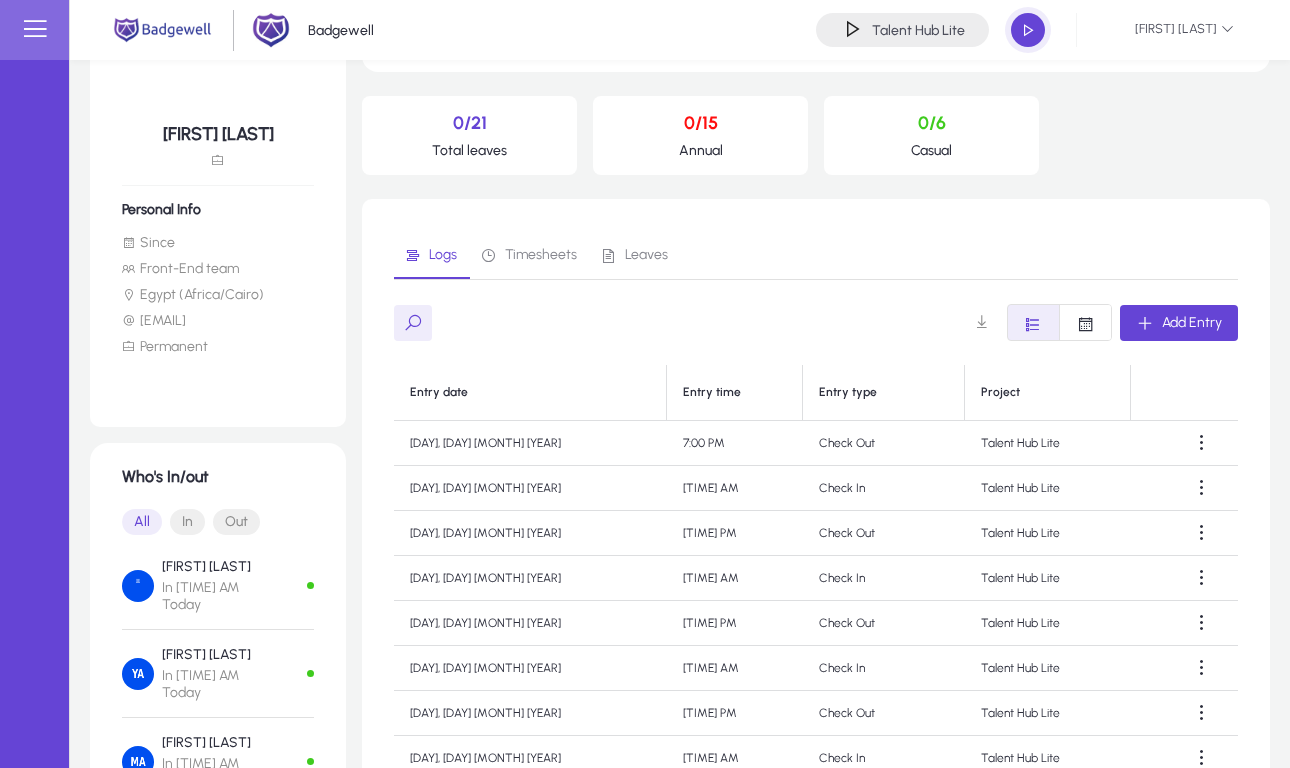 scroll, scrollTop: 409, scrollLeft: 0, axis: vertical 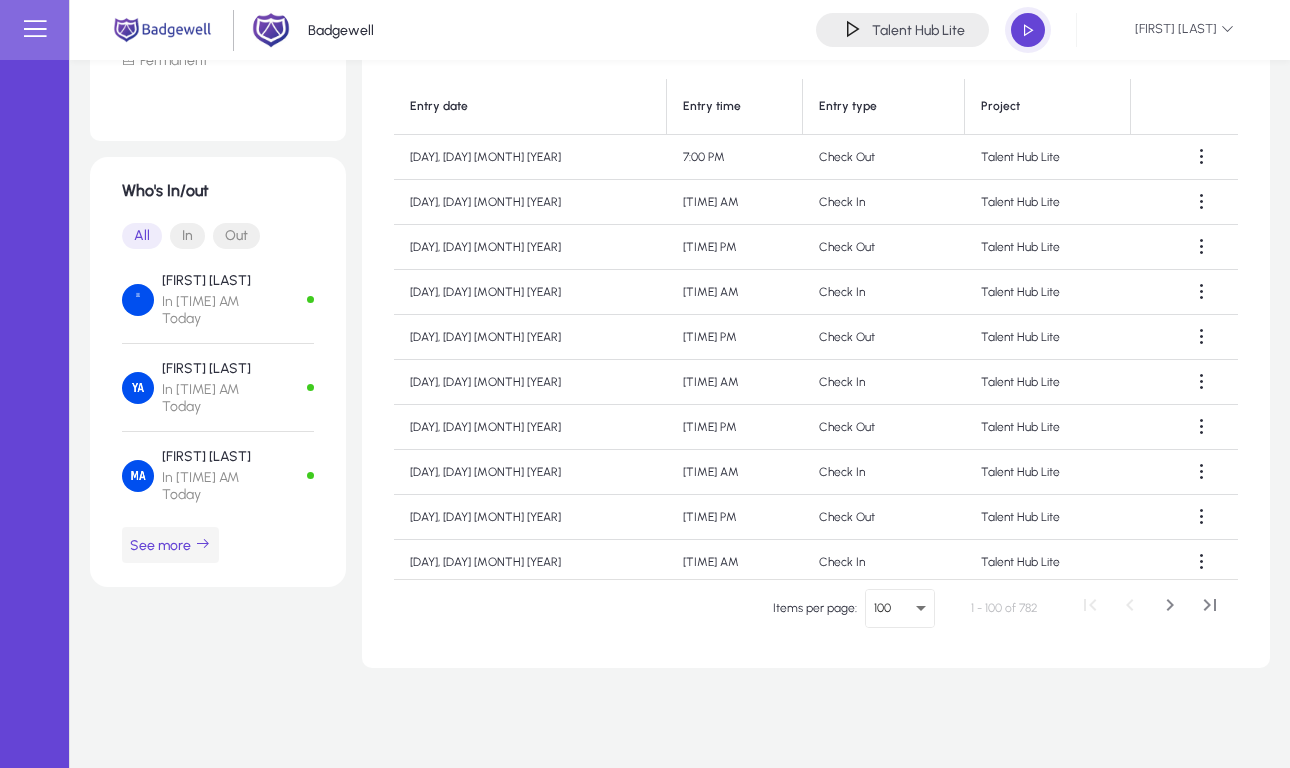 click on "See more" 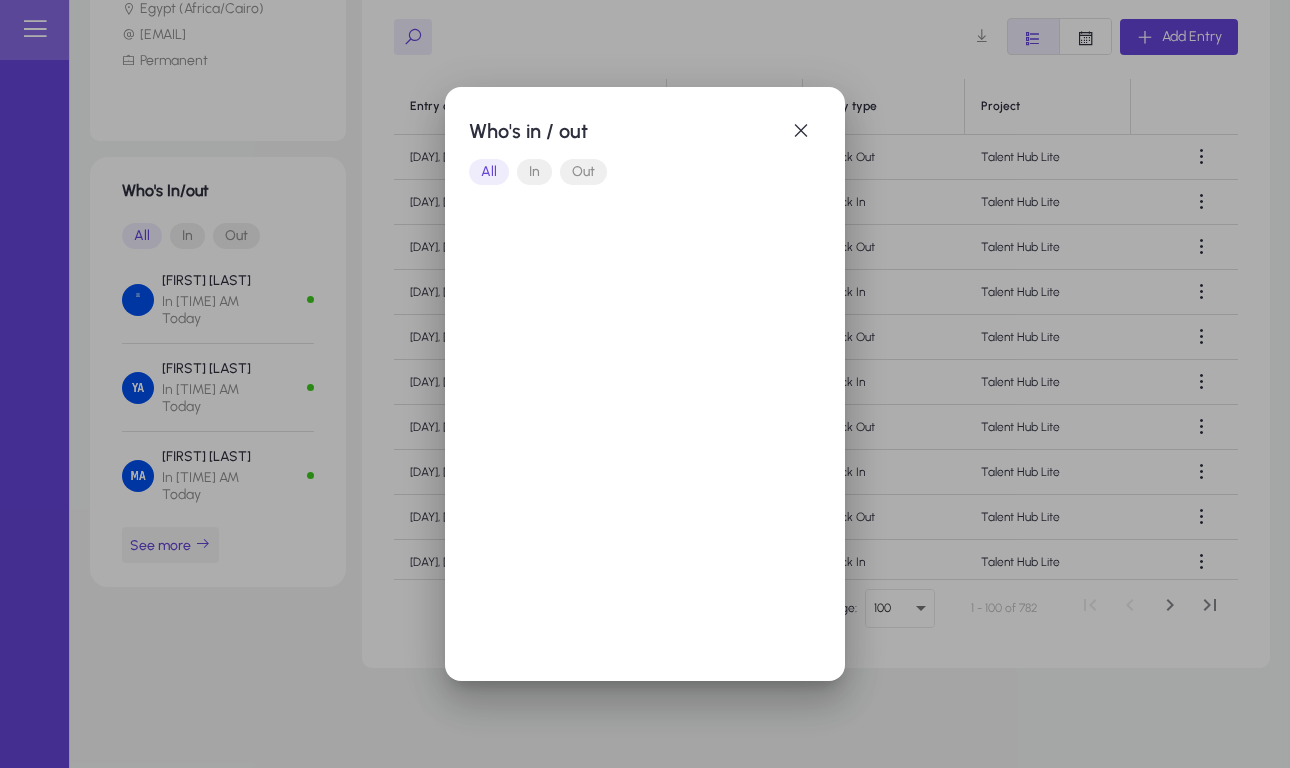 scroll, scrollTop: 0, scrollLeft: 0, axis: both 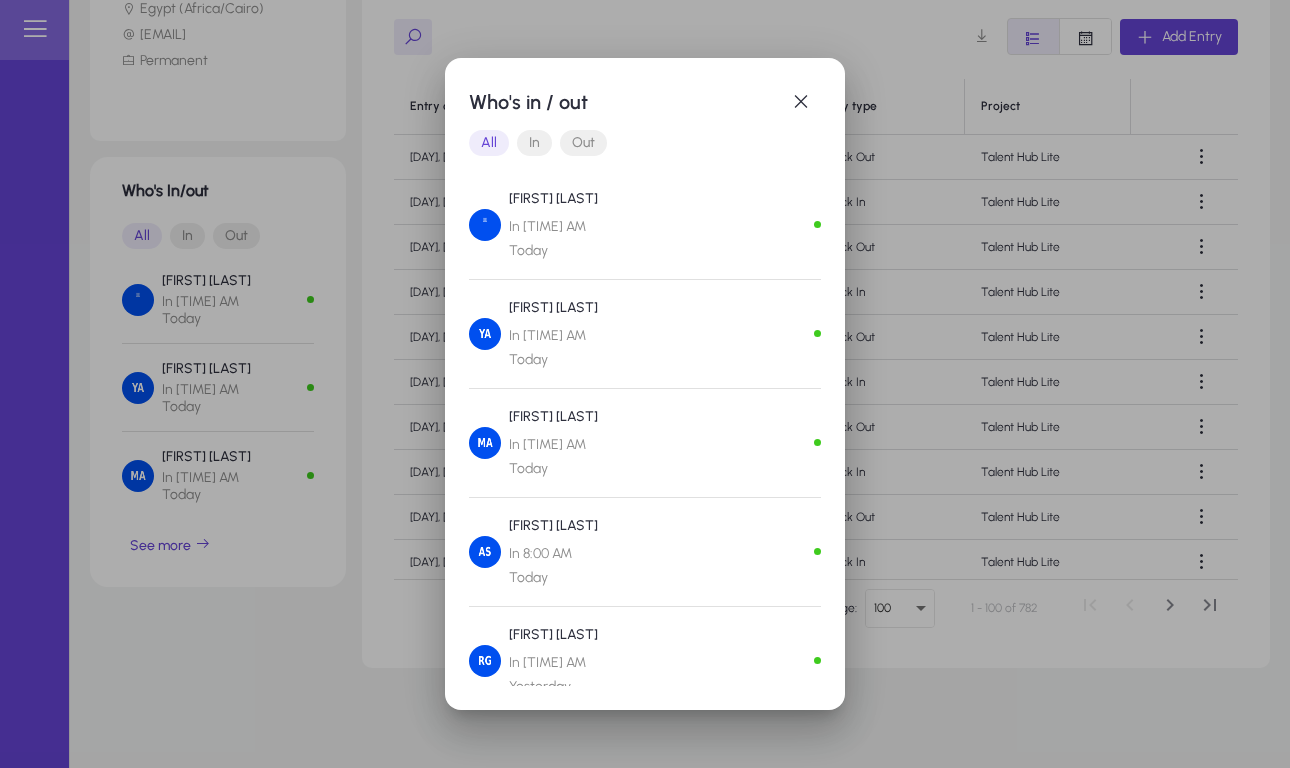 click at bounding box center (645, 384) 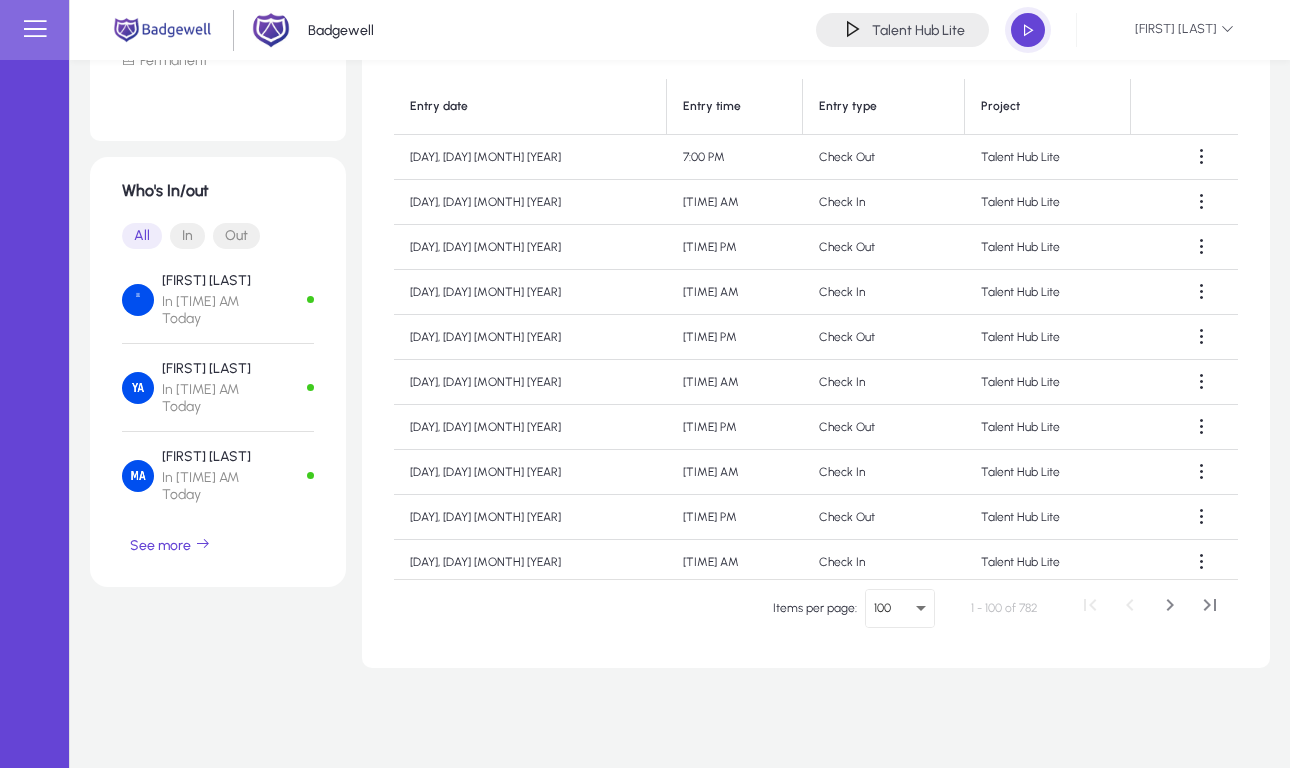 scroll, scrollTop: 0, scrollLeft: 0, axis: both 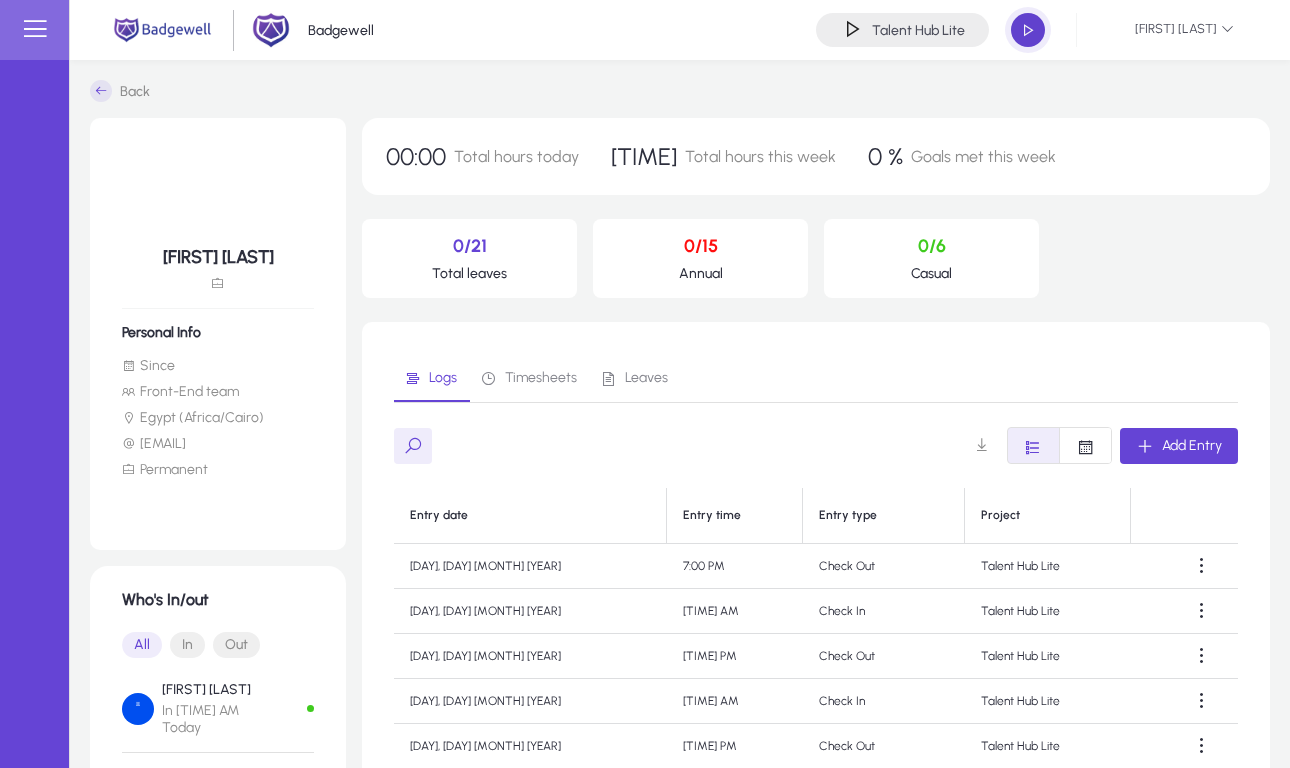 drag, startPoint x: 1009, startPoint y: 57, endPoint x: 1002, endPoint y: 20, distance: 37.65634 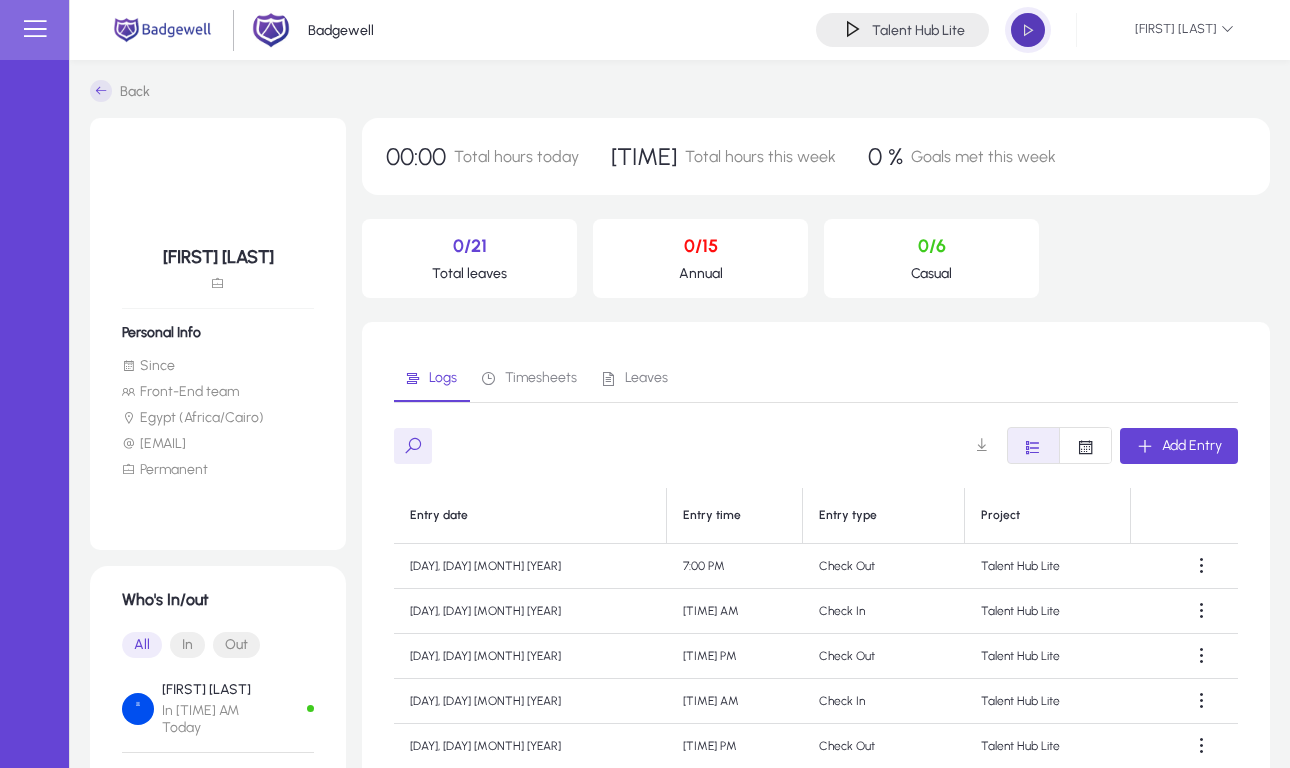 click 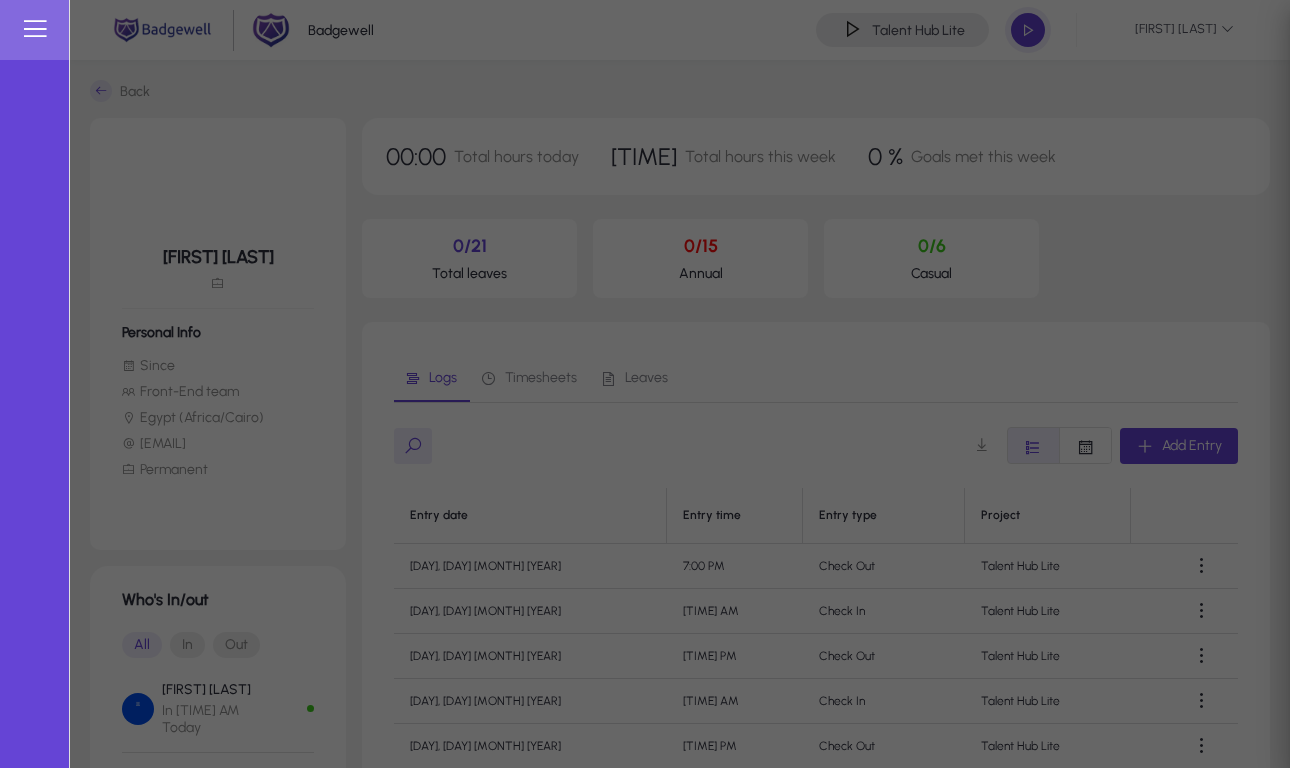 type 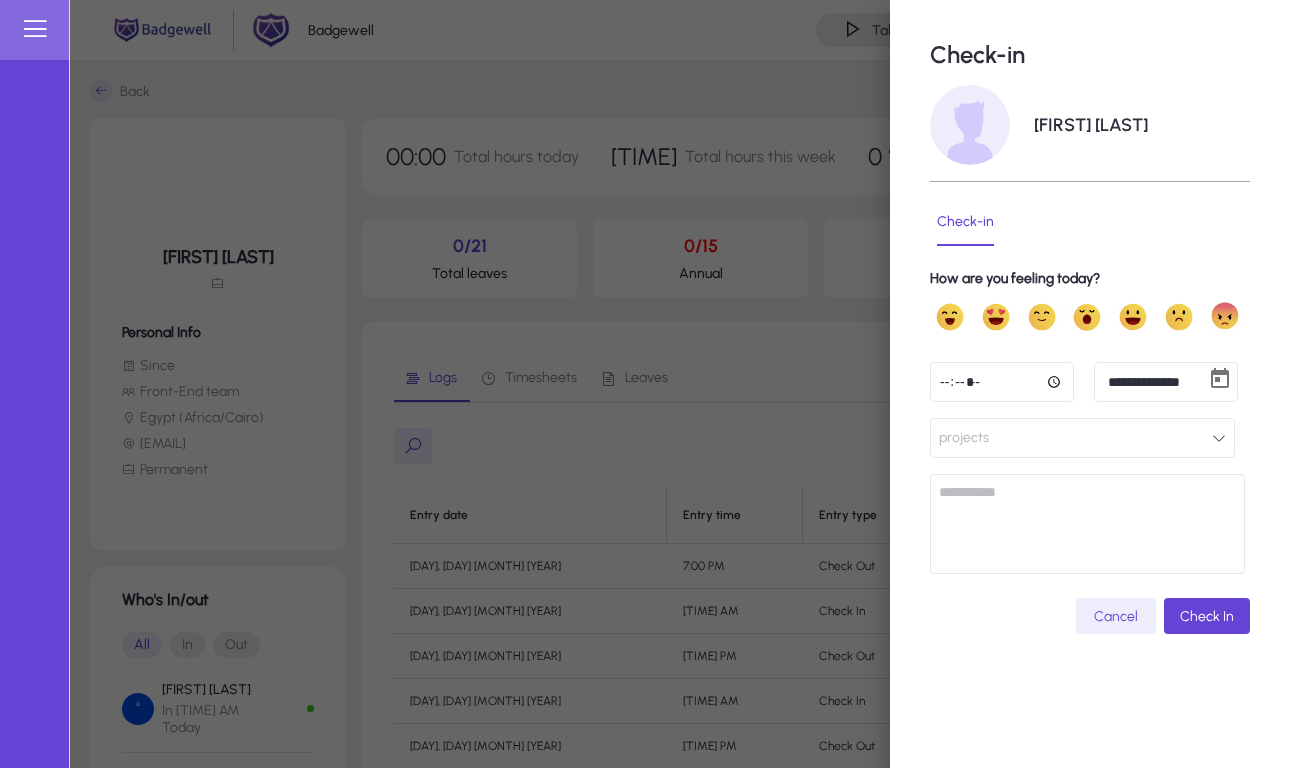 click at bounding box center [1002, 382] 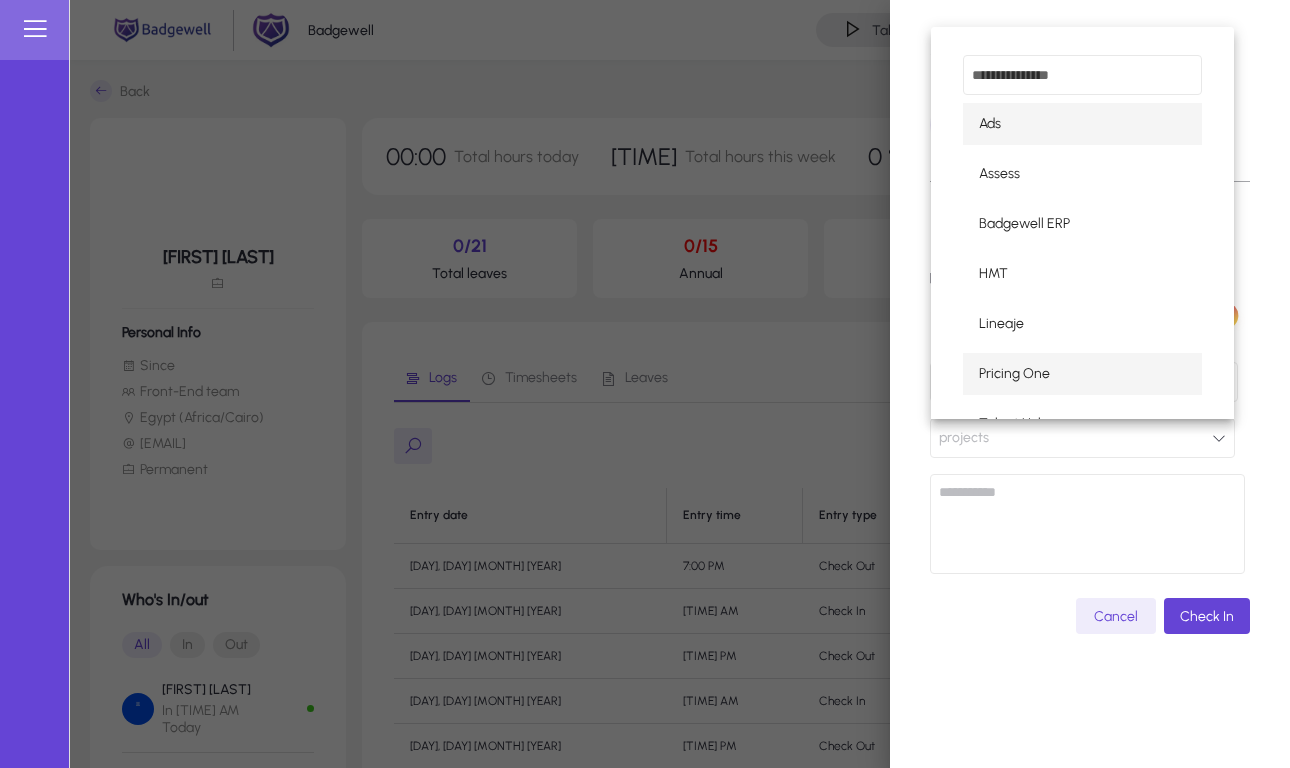 scroll, scrollTop: 116, scrollLeft: 0, axis: vertical 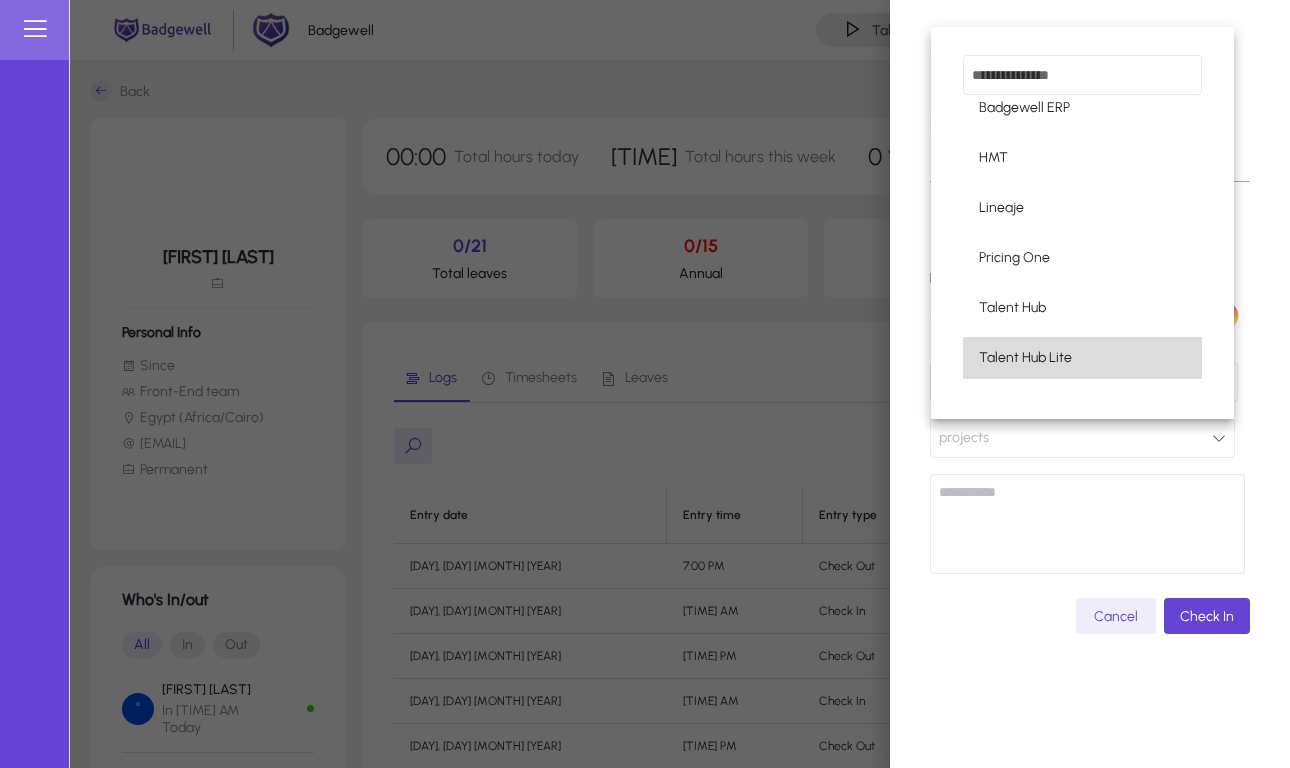 click on "Talent Hub Lite" at bounding box center [1082, 358] 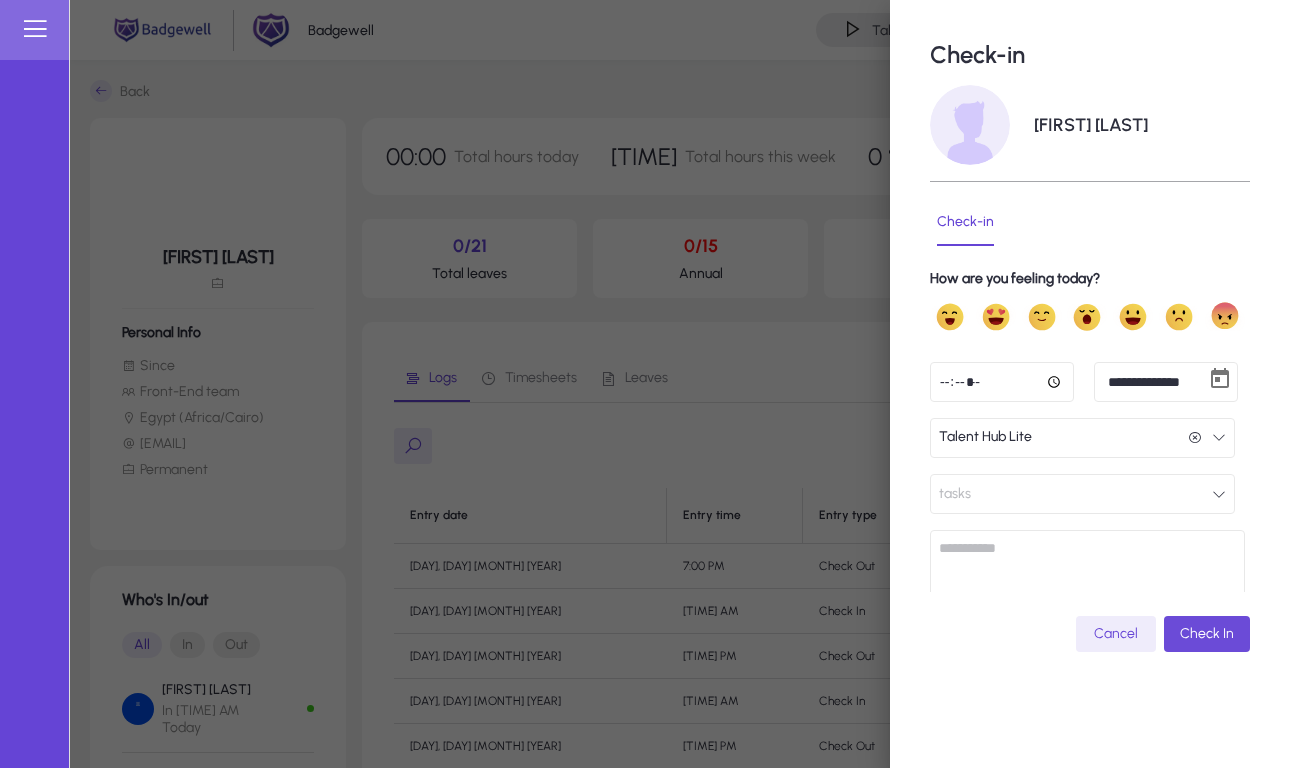 click on "Check In" at bounding box center [1207, 633] 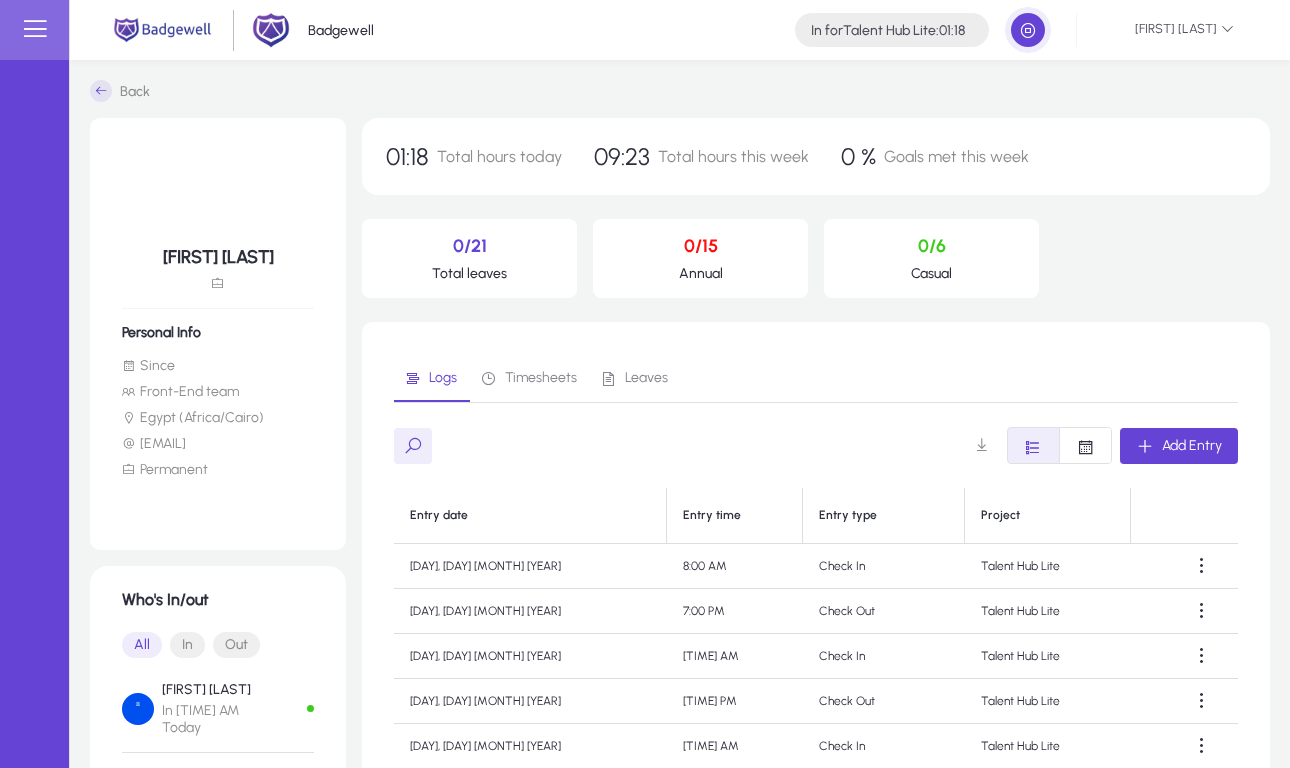 scroll, scrollTop: 409, scrollLeft: 0, axis: vertical 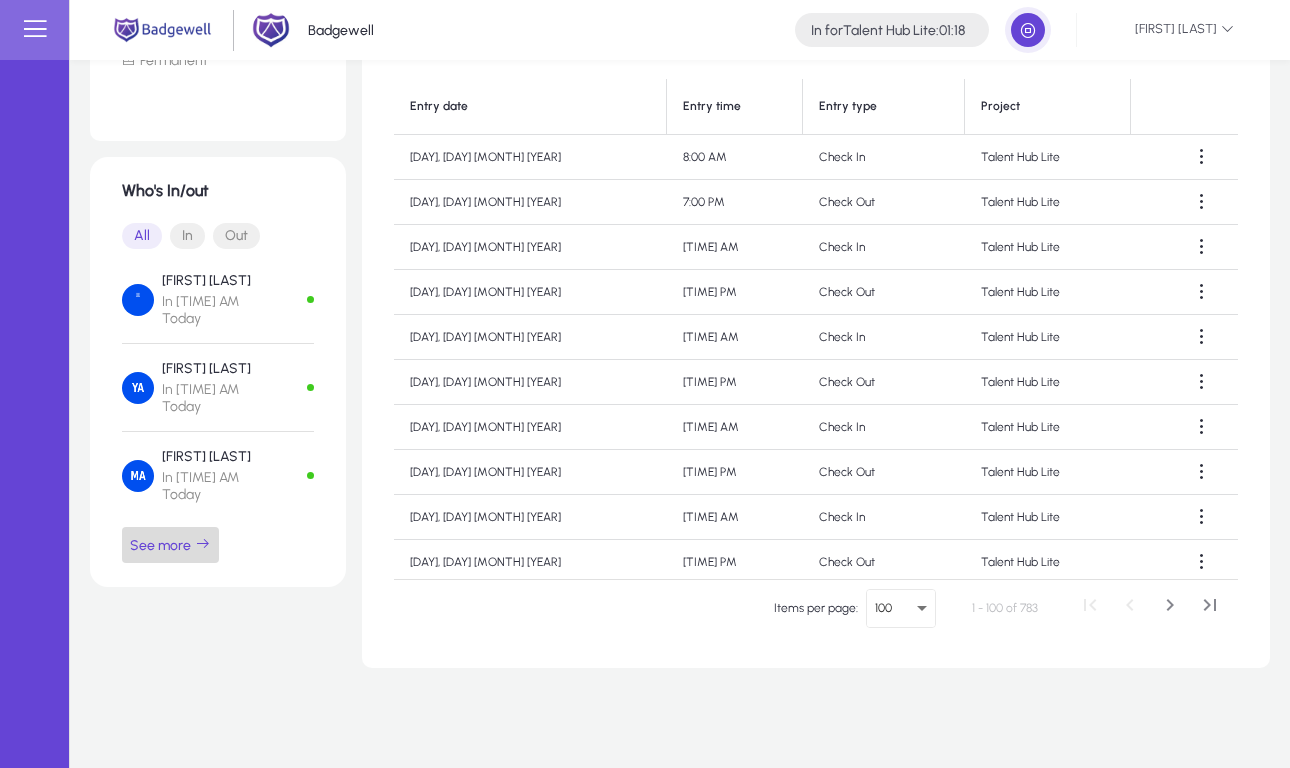 click on "See more" 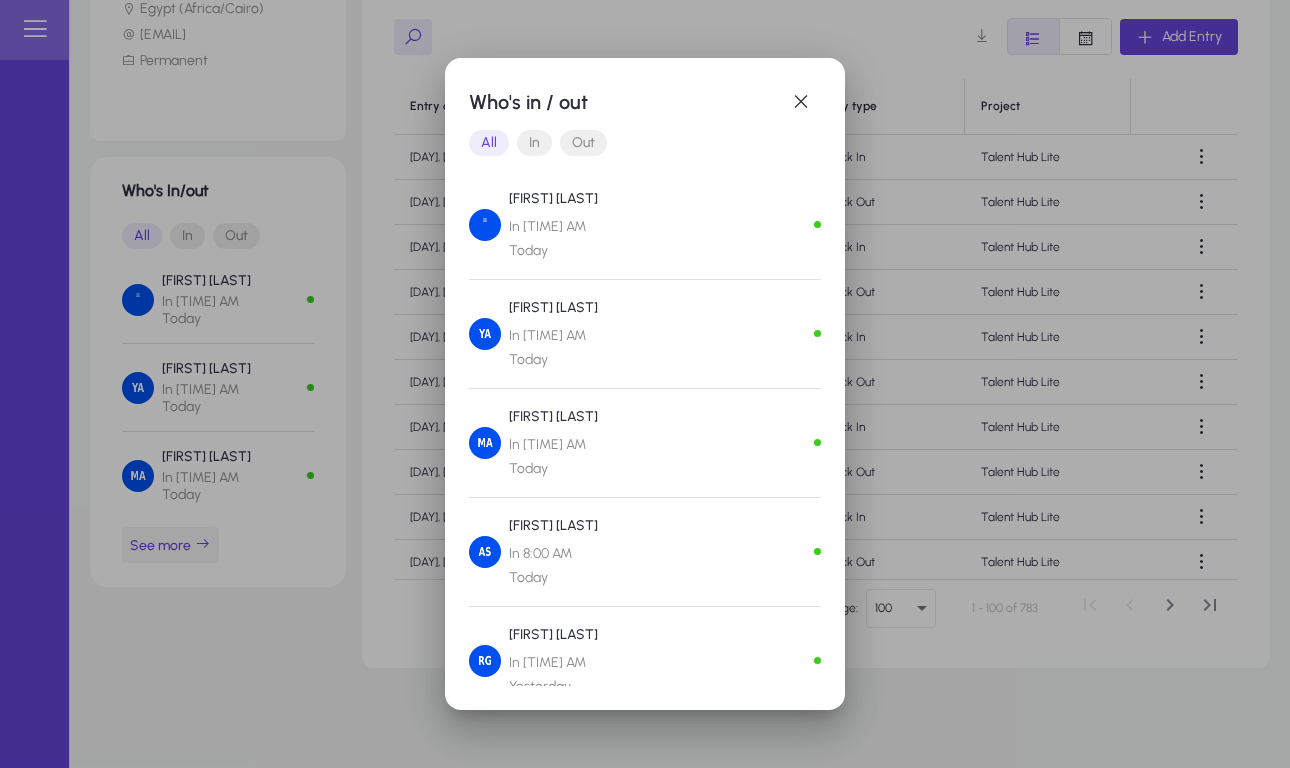 scroll, scrollTop: 0, scrollLeft: 0, axis: both 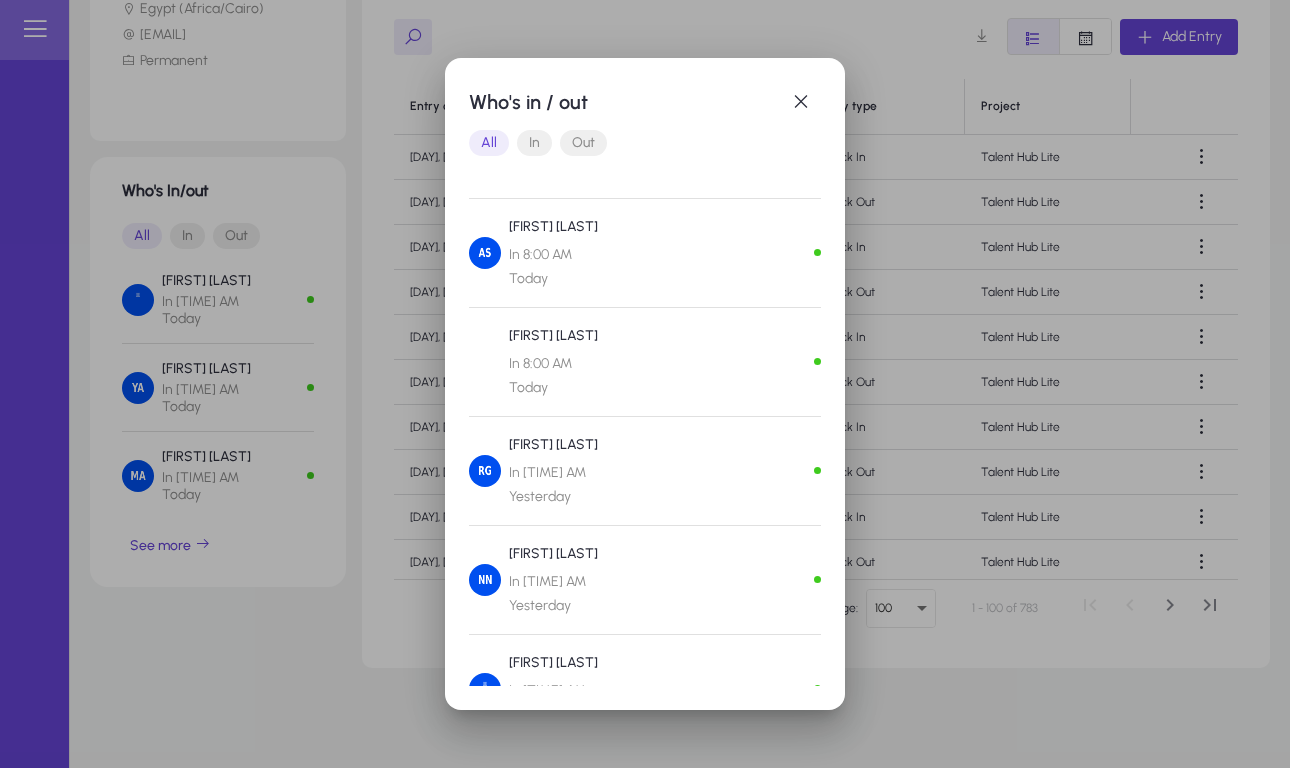 click on "[FIRST] [LAST] In [TIME] AM  Yesterday" 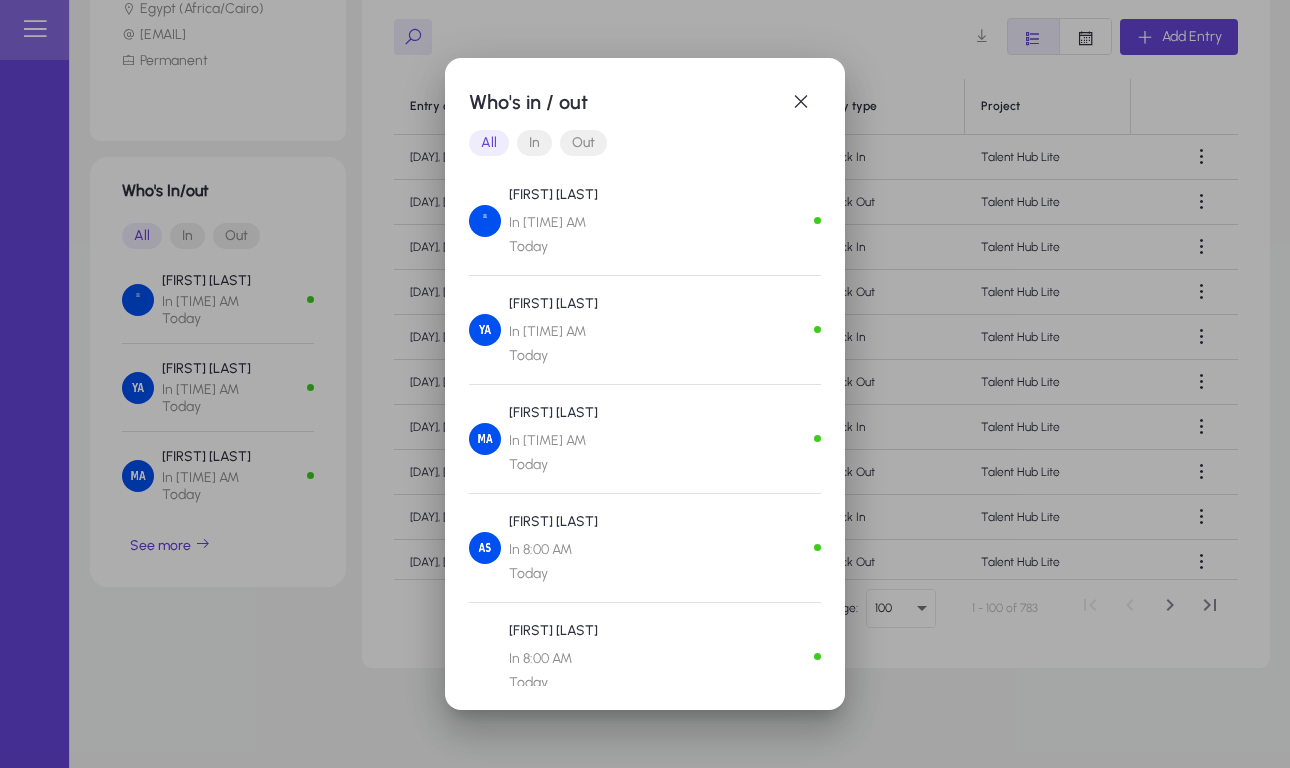 scroll, scrollTop: 0, scrollLeft: 0, axis: both 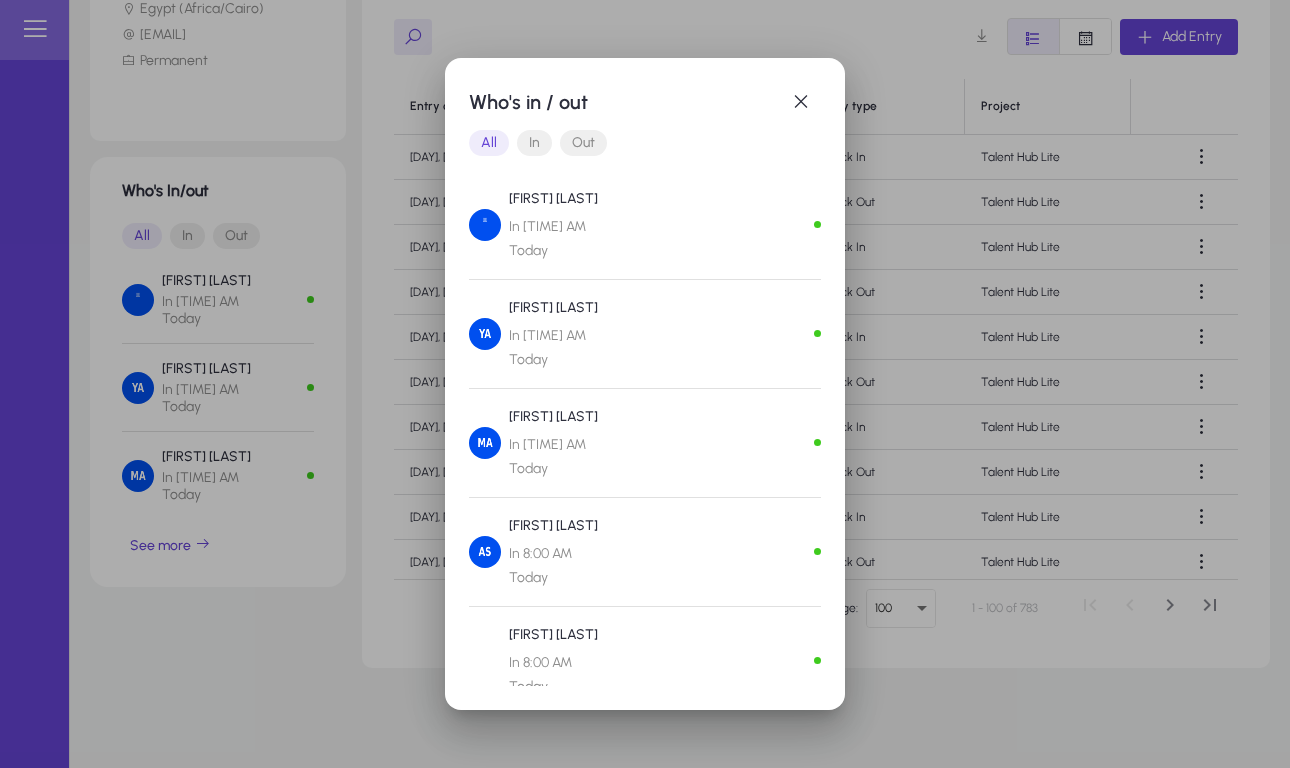 drag, startPoint x: 688, startPoint y: 452, endPoint x: 672, endPoint y: 205, distance: 247.51767 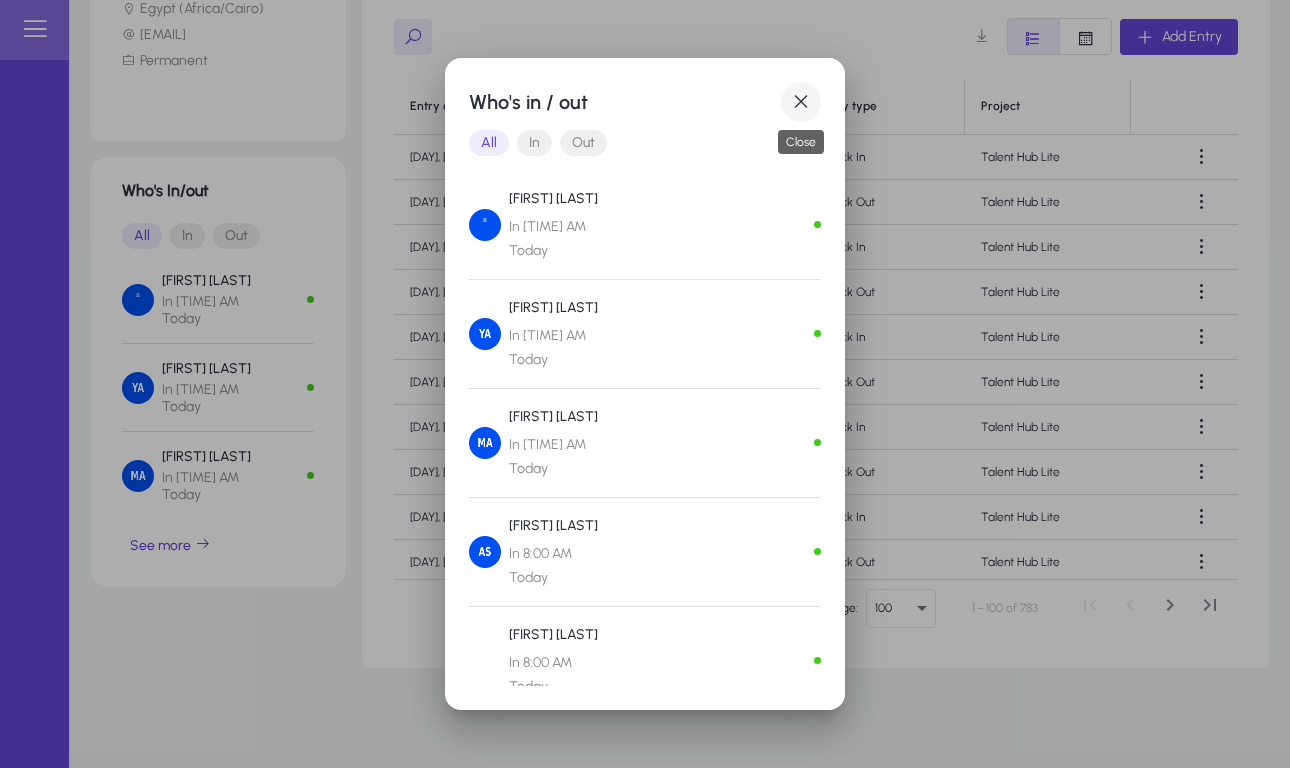 click at bounding box center (801, 102) 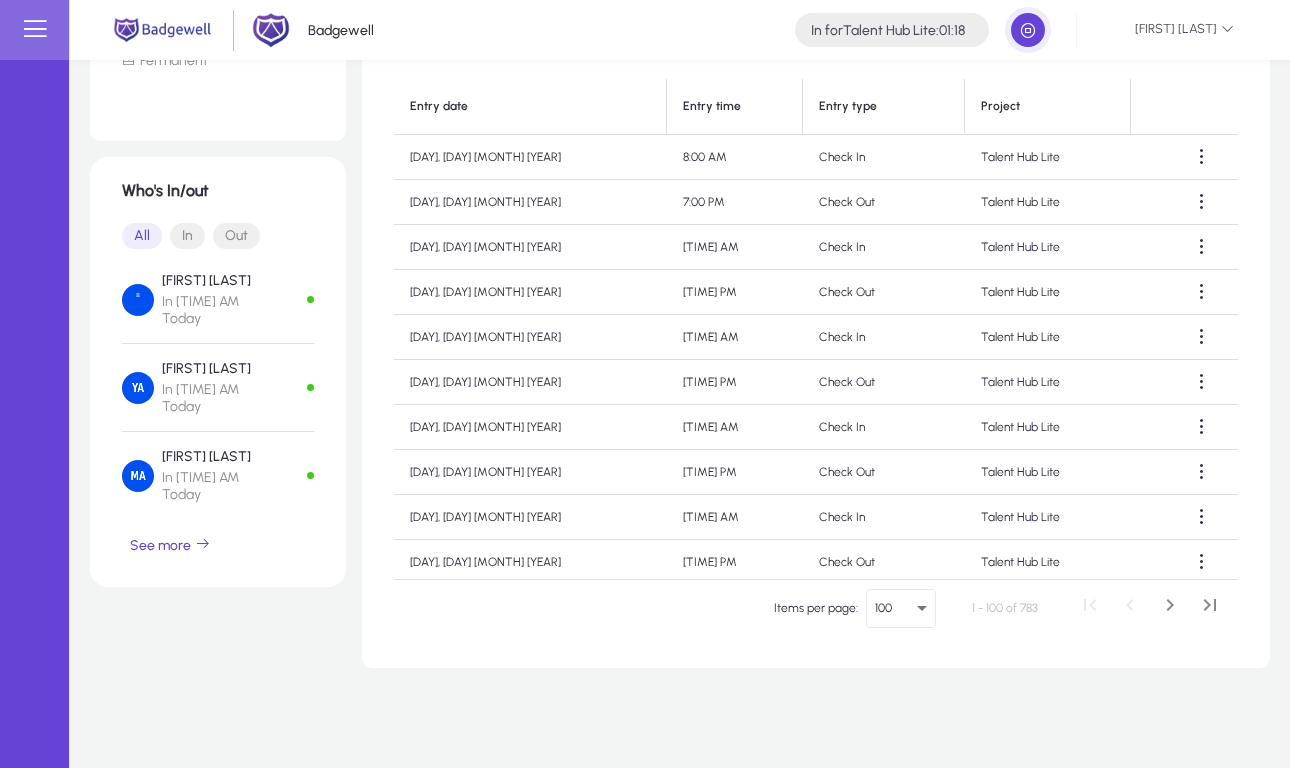 scroll, scrollTop: 0, scrollLeft: 0, axis: both 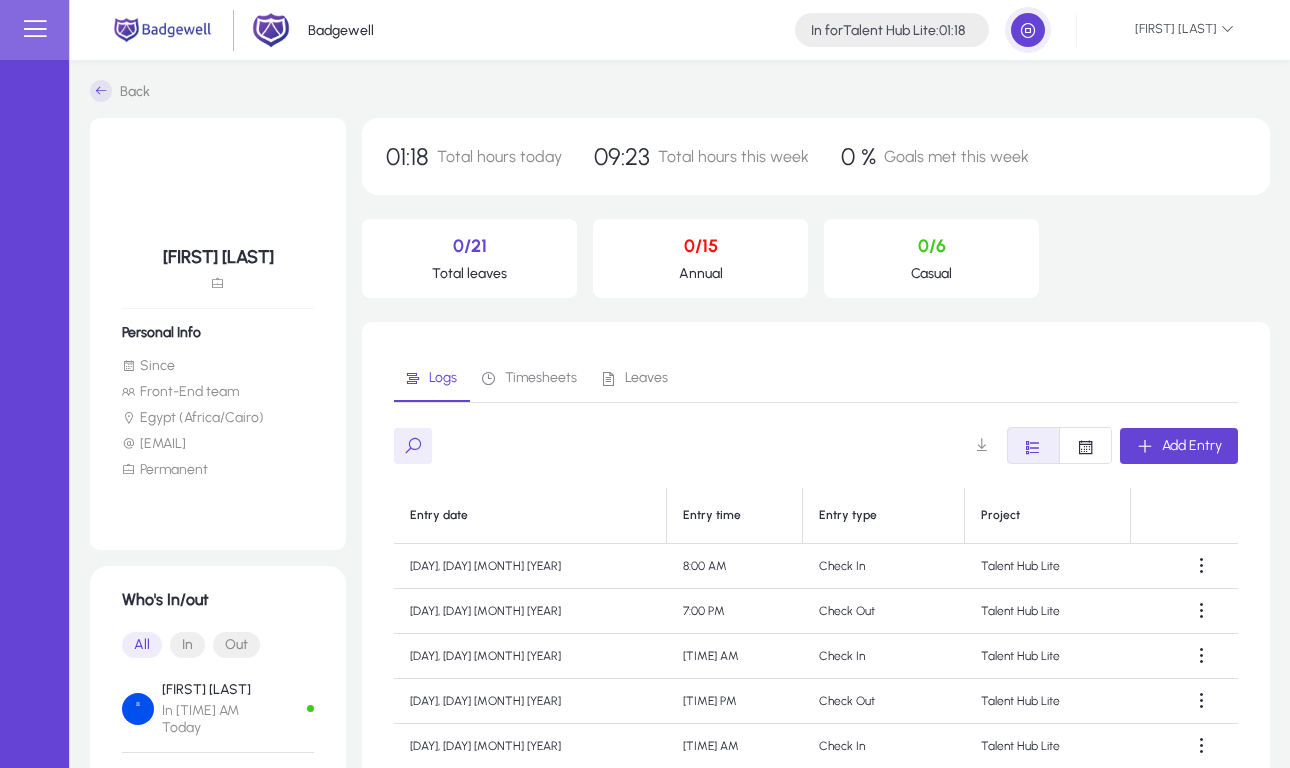 click 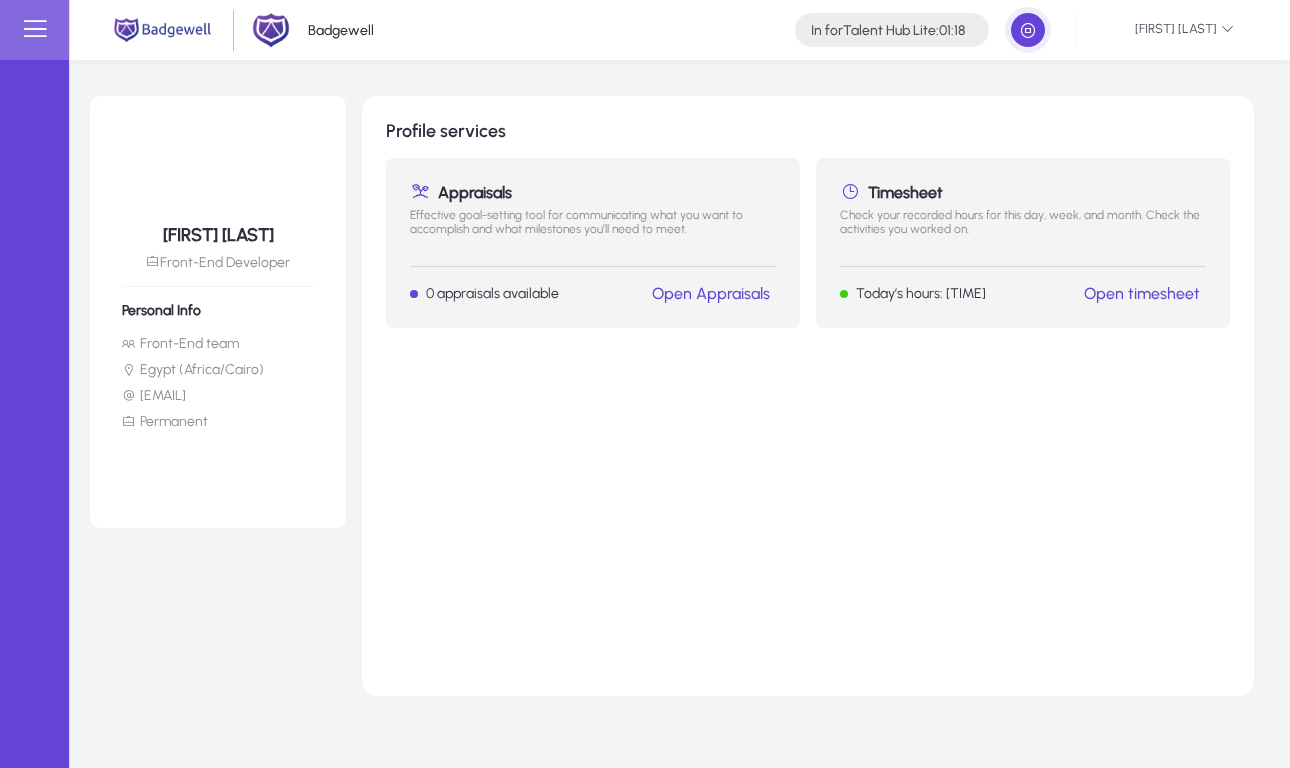 click on "Timesheet   Check your recorded hours for this day, week, and month. Check the activities you worked on.  Today’s hours: [TIME] Open timesheet" 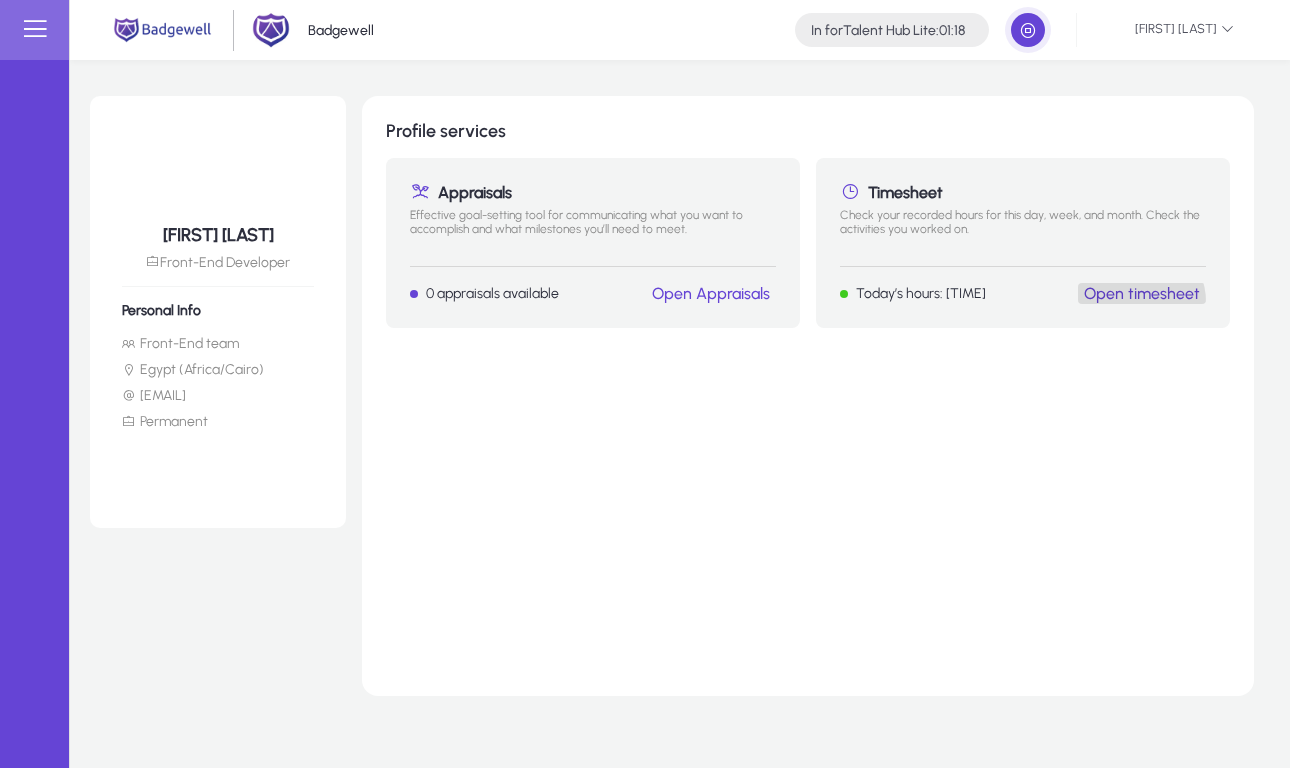 click on "Open timesheet" 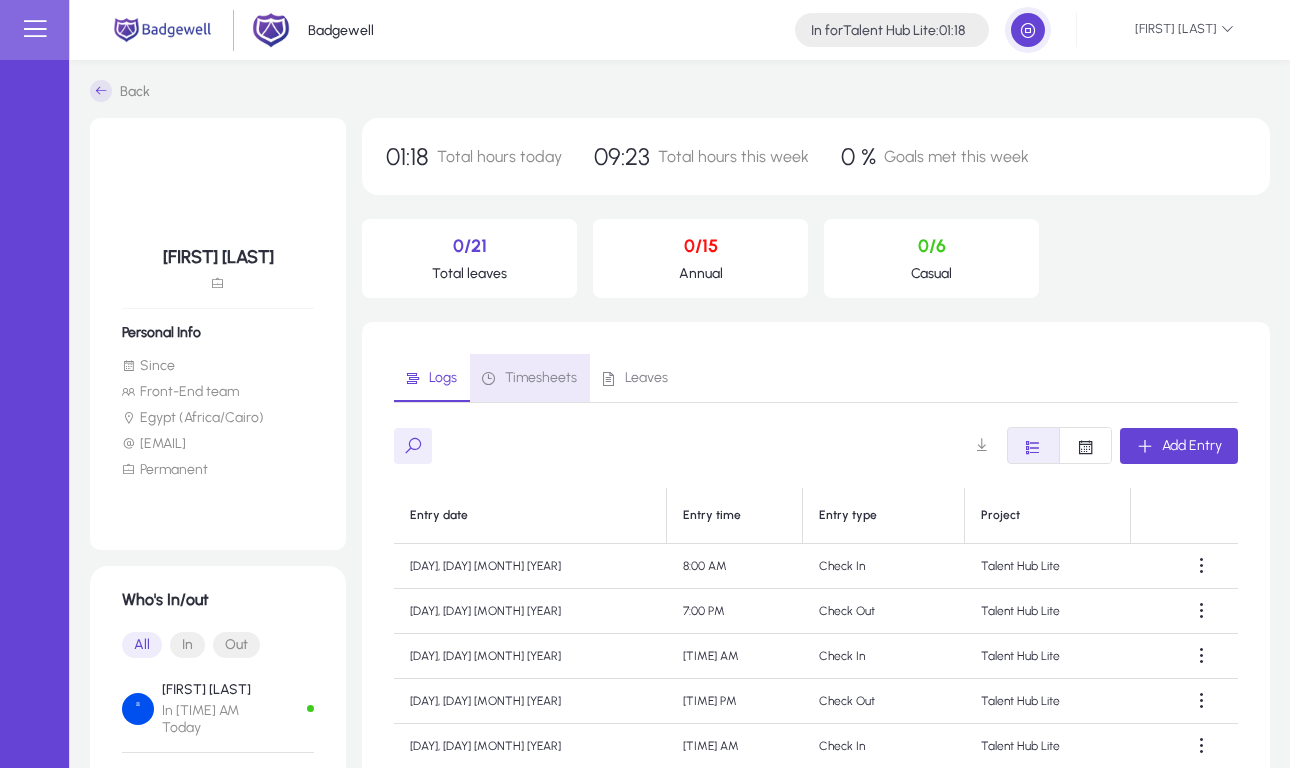 click on "Timesheets" at bounding box center (528, 378) 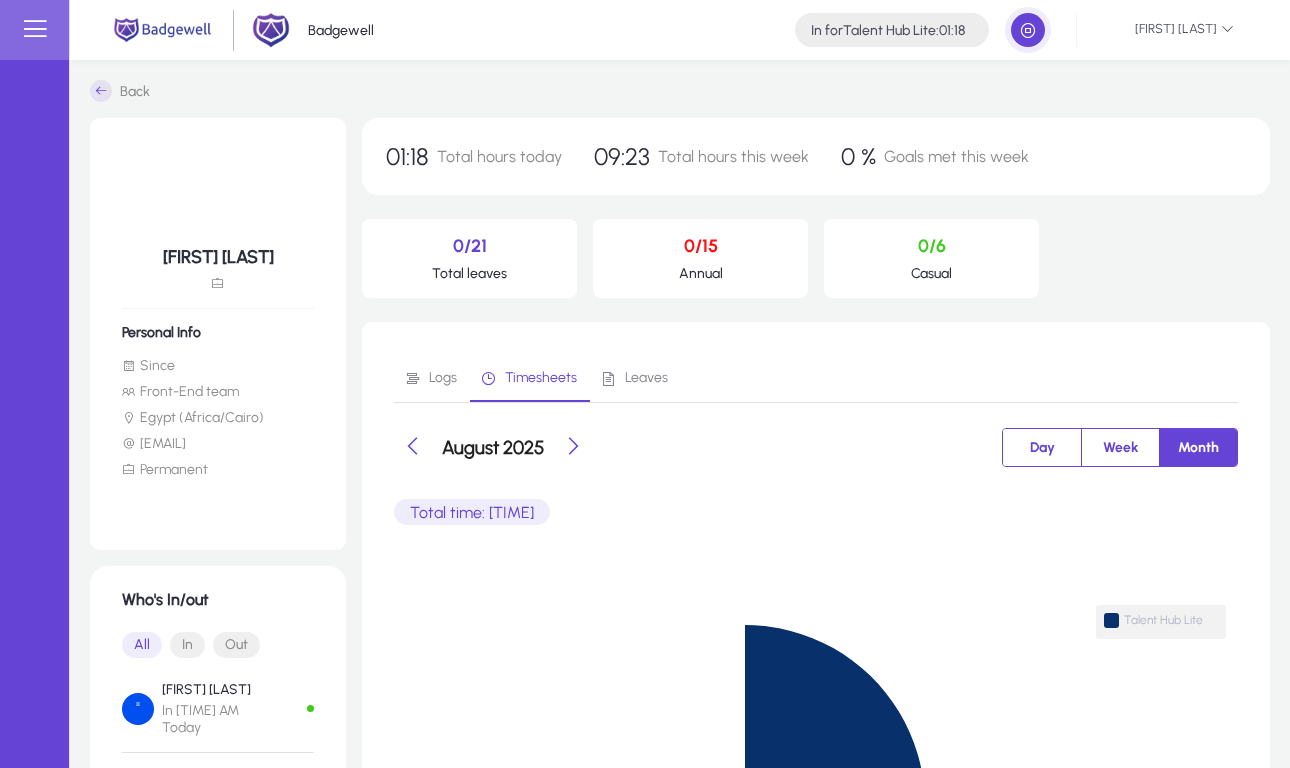 click on "Leaves" at bounding box center (634, 378) 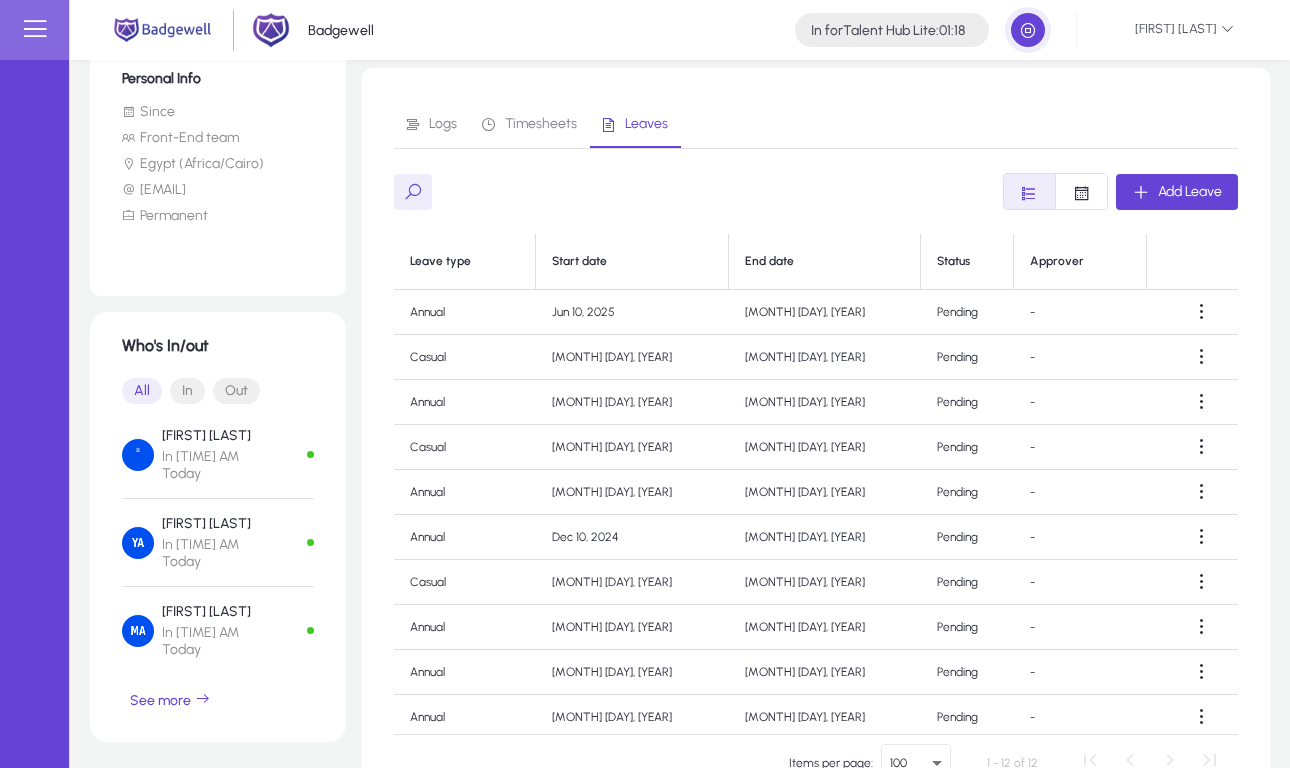 scroll, scrollTop: 251, scrollLeft: 0, axis: vertical 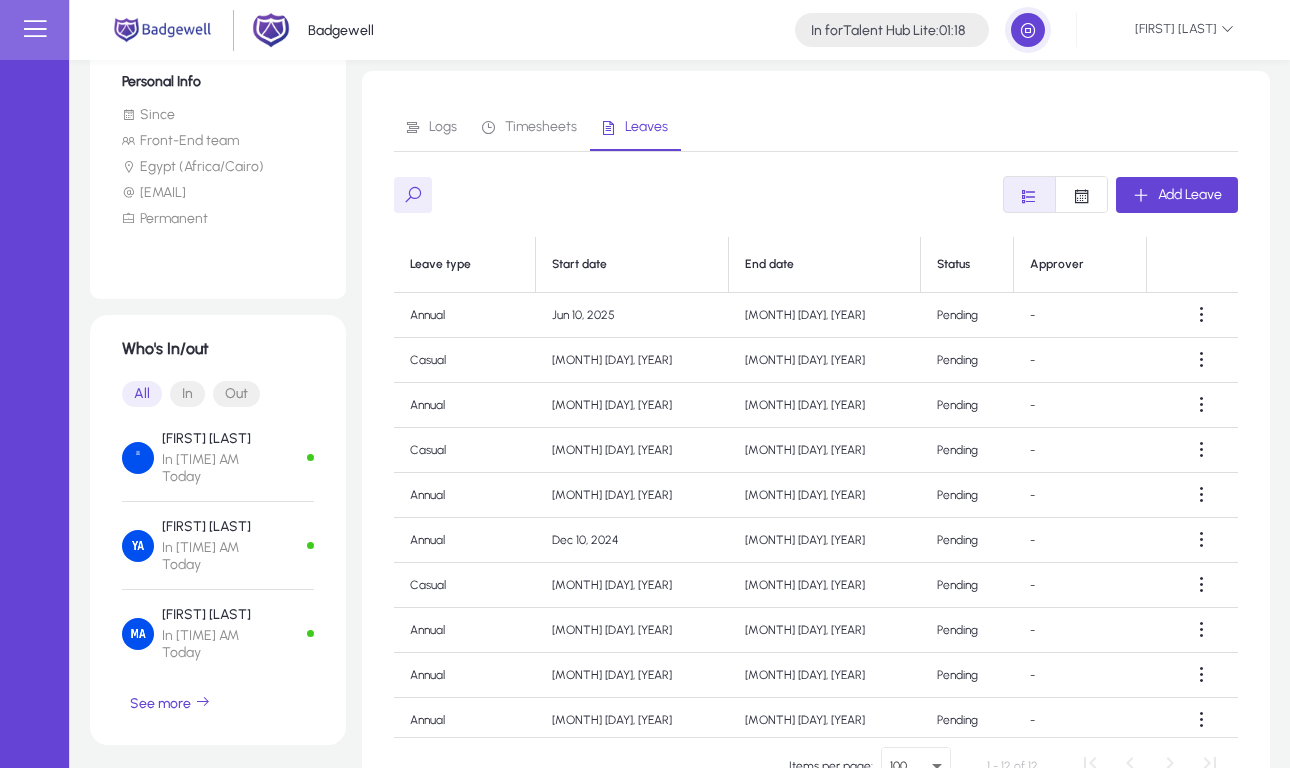 click on "Annual" 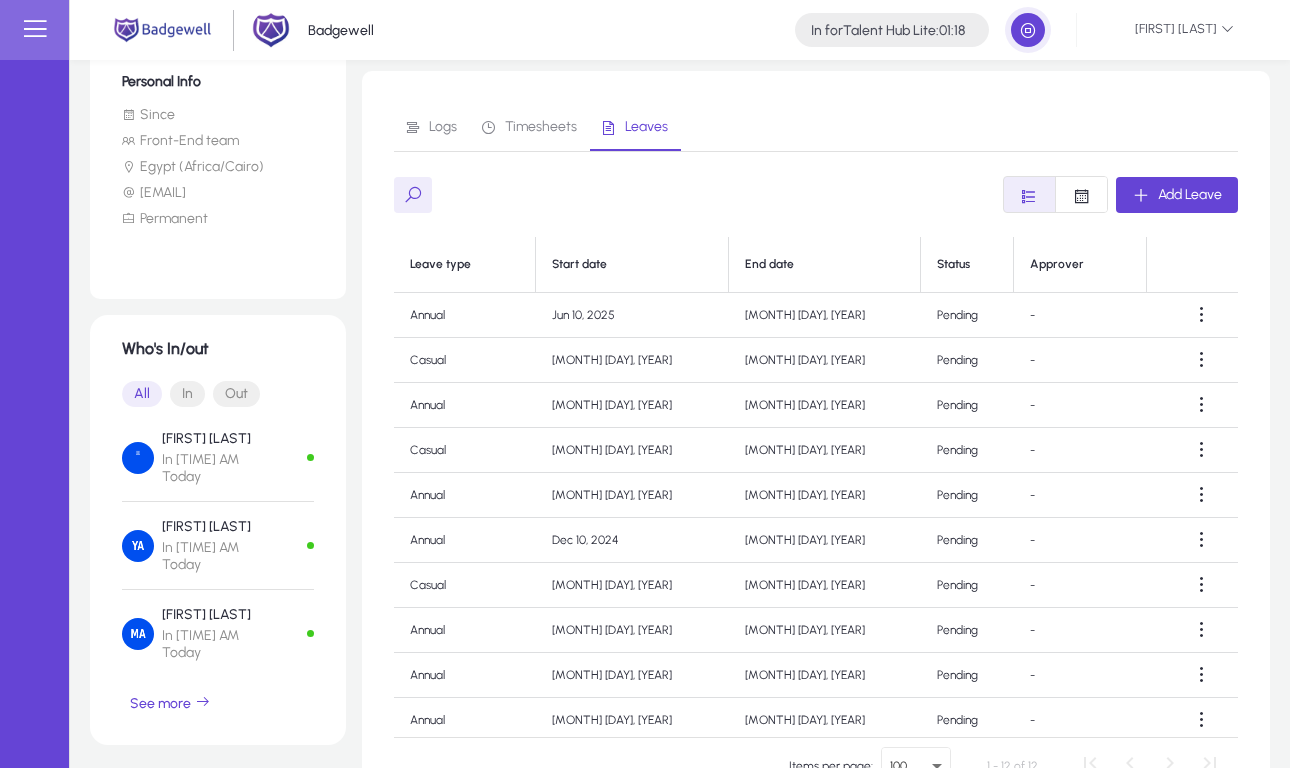 click on "[MONTH] [DAY], [YEAR]" 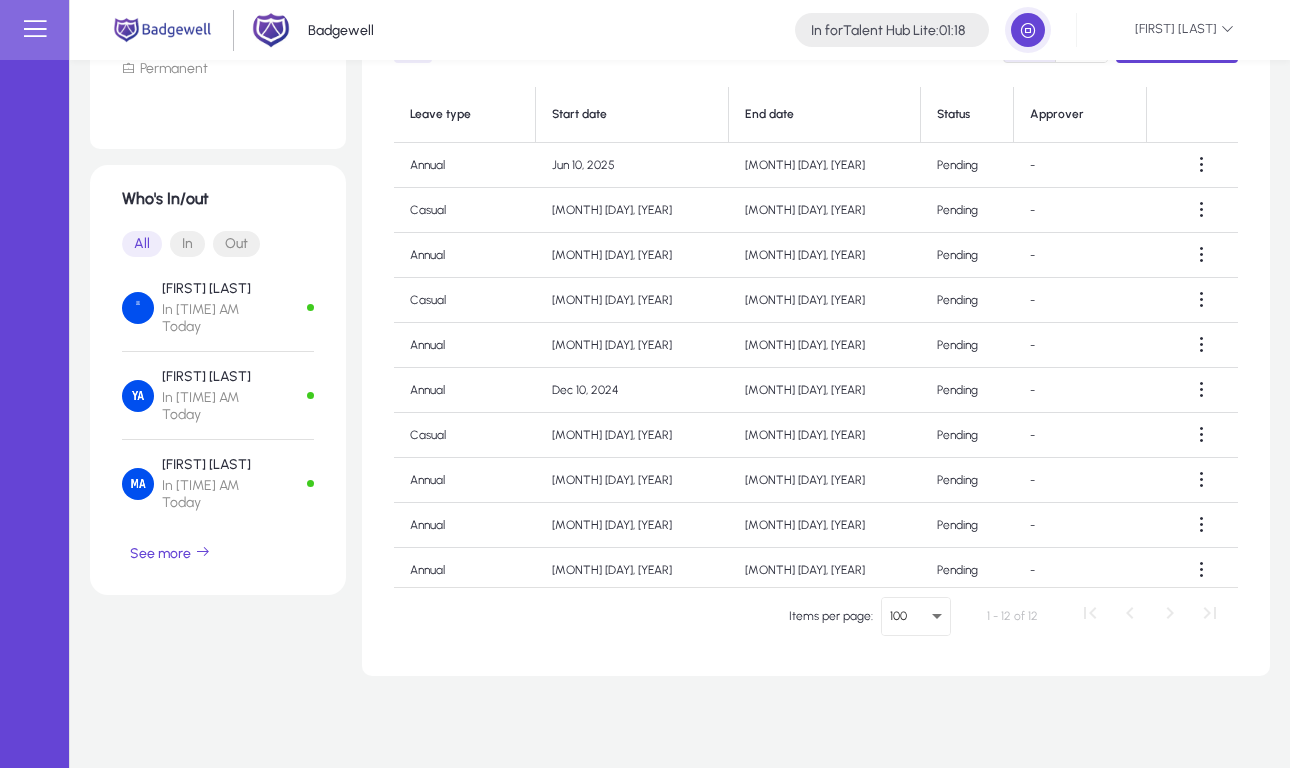 scroll, scrollTop: 408, scrollLeft: 0, axis: vertical 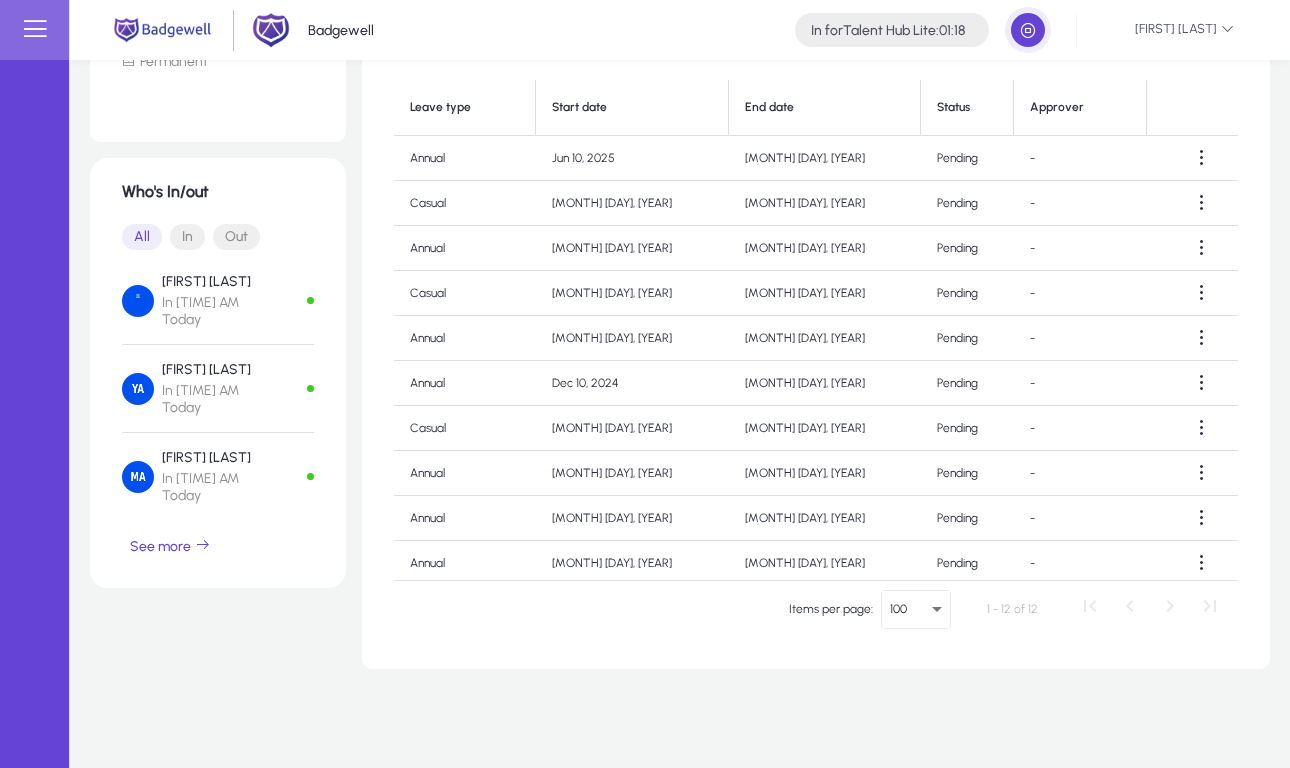 drag, startPoint x: 824, startPoint y: 436, endPoint x: 828, endPoint y: 197, distance: 239.03348 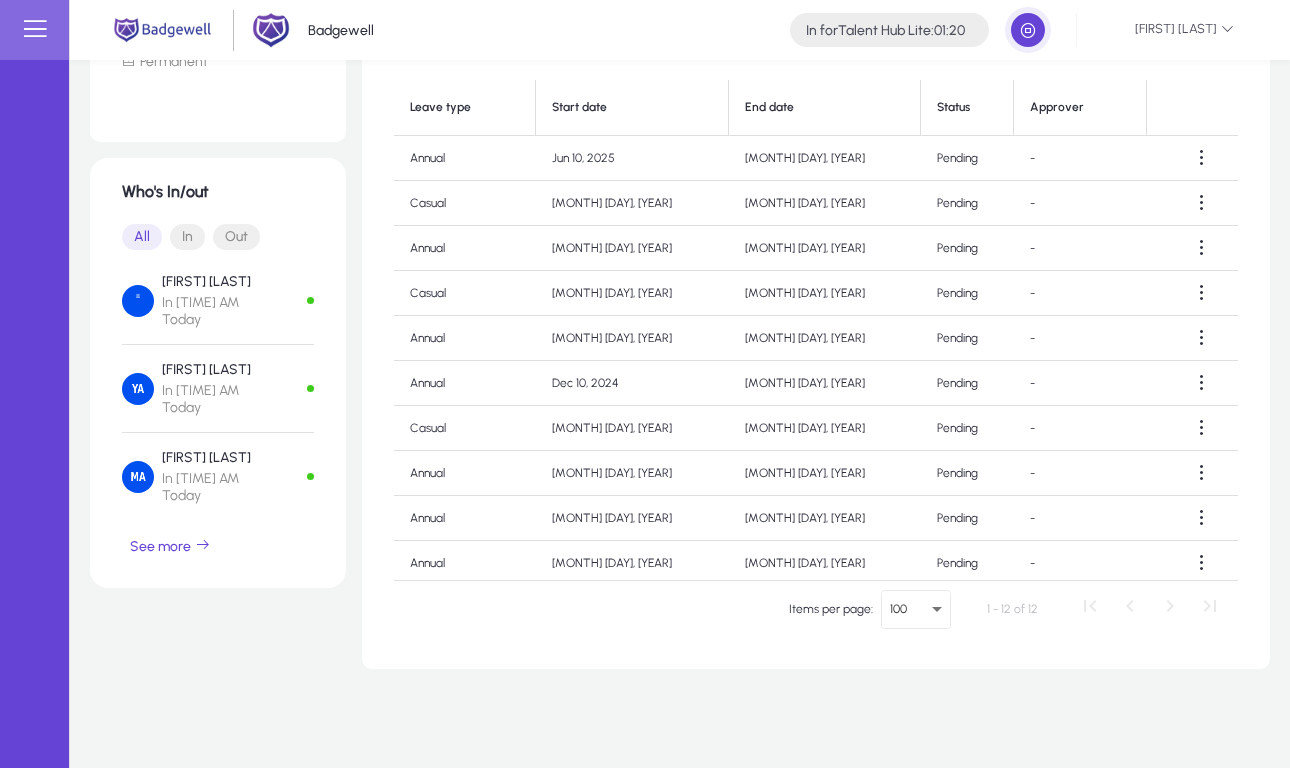 click on "[MONTH] [DAY], [YEAR]" 